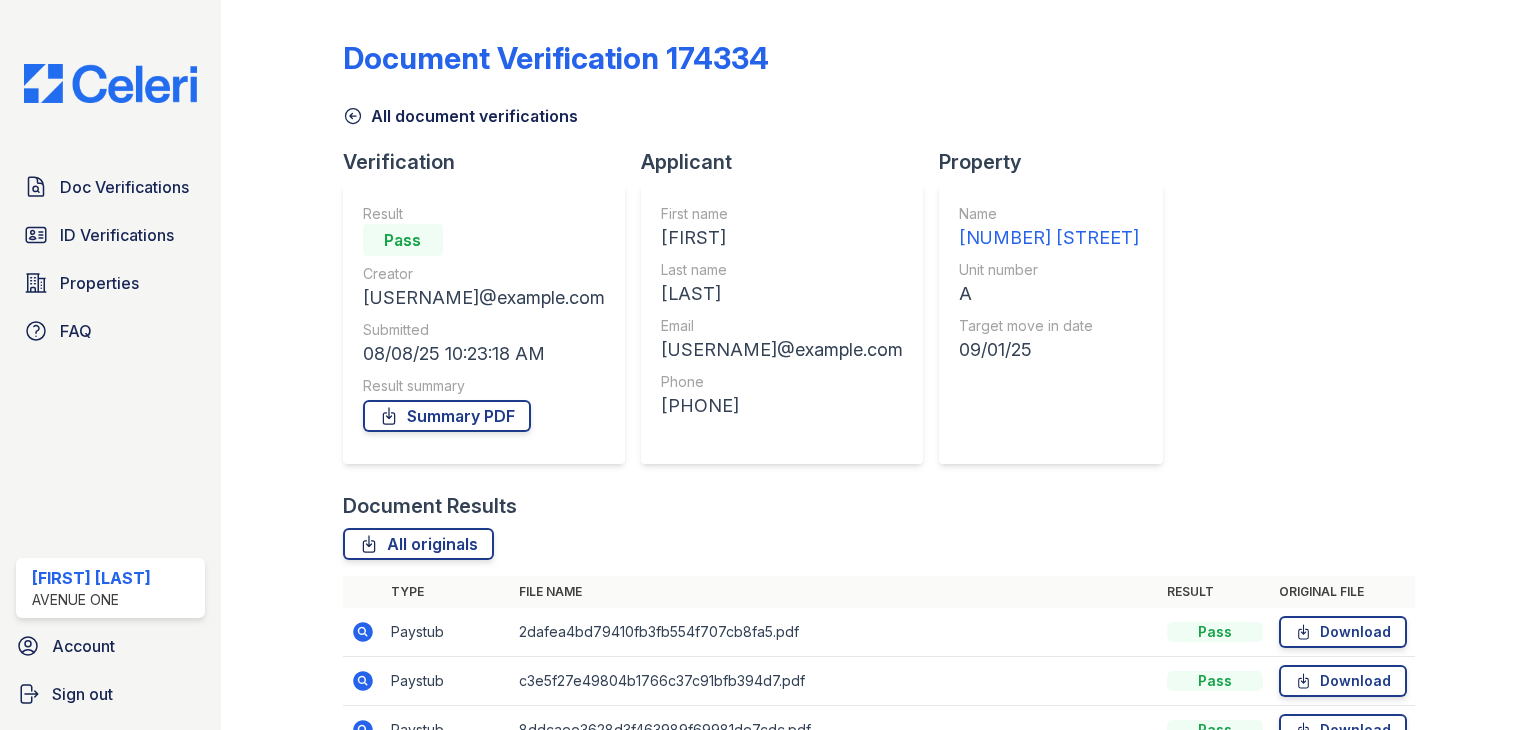 scroll, scrollTop: 0, scrollLeft: 0, axis: both 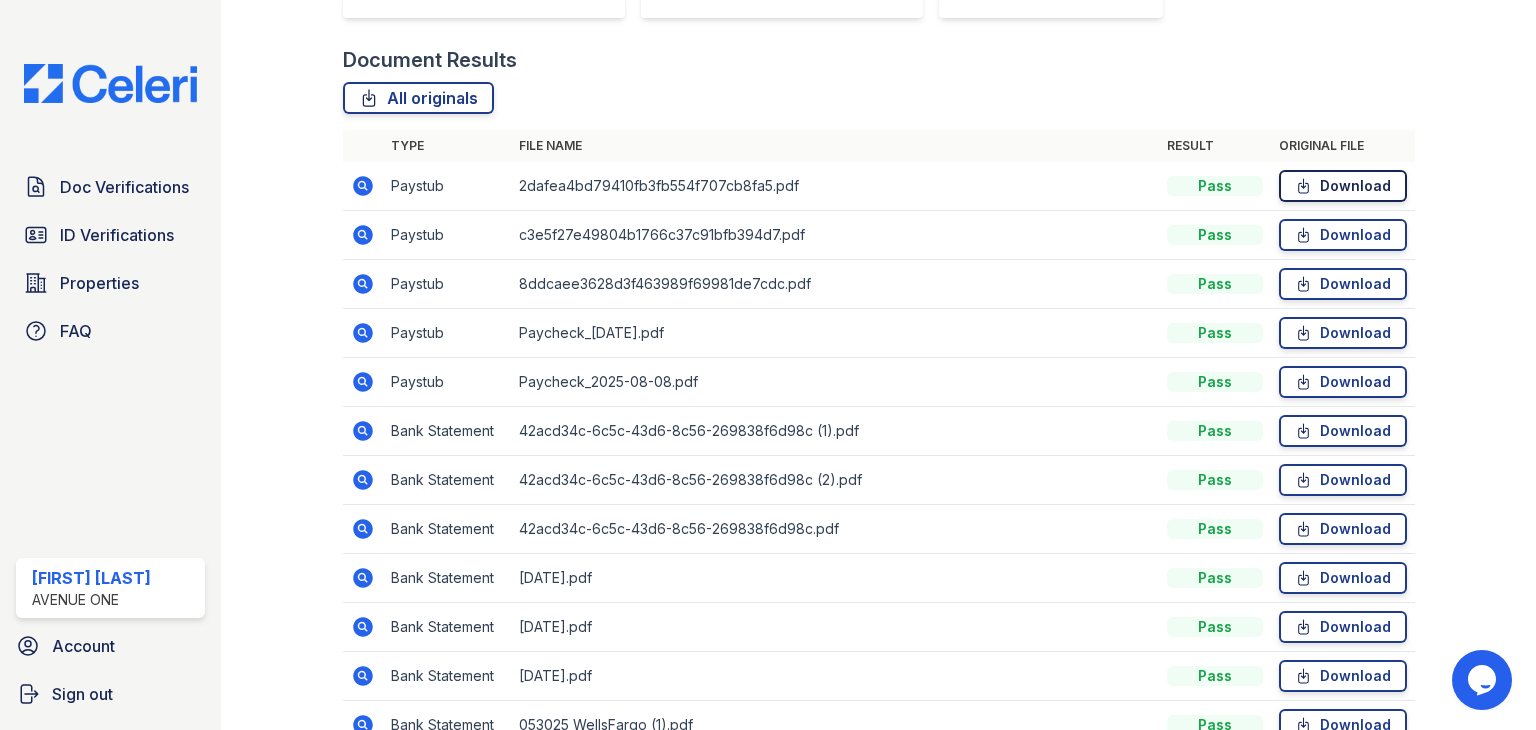 click 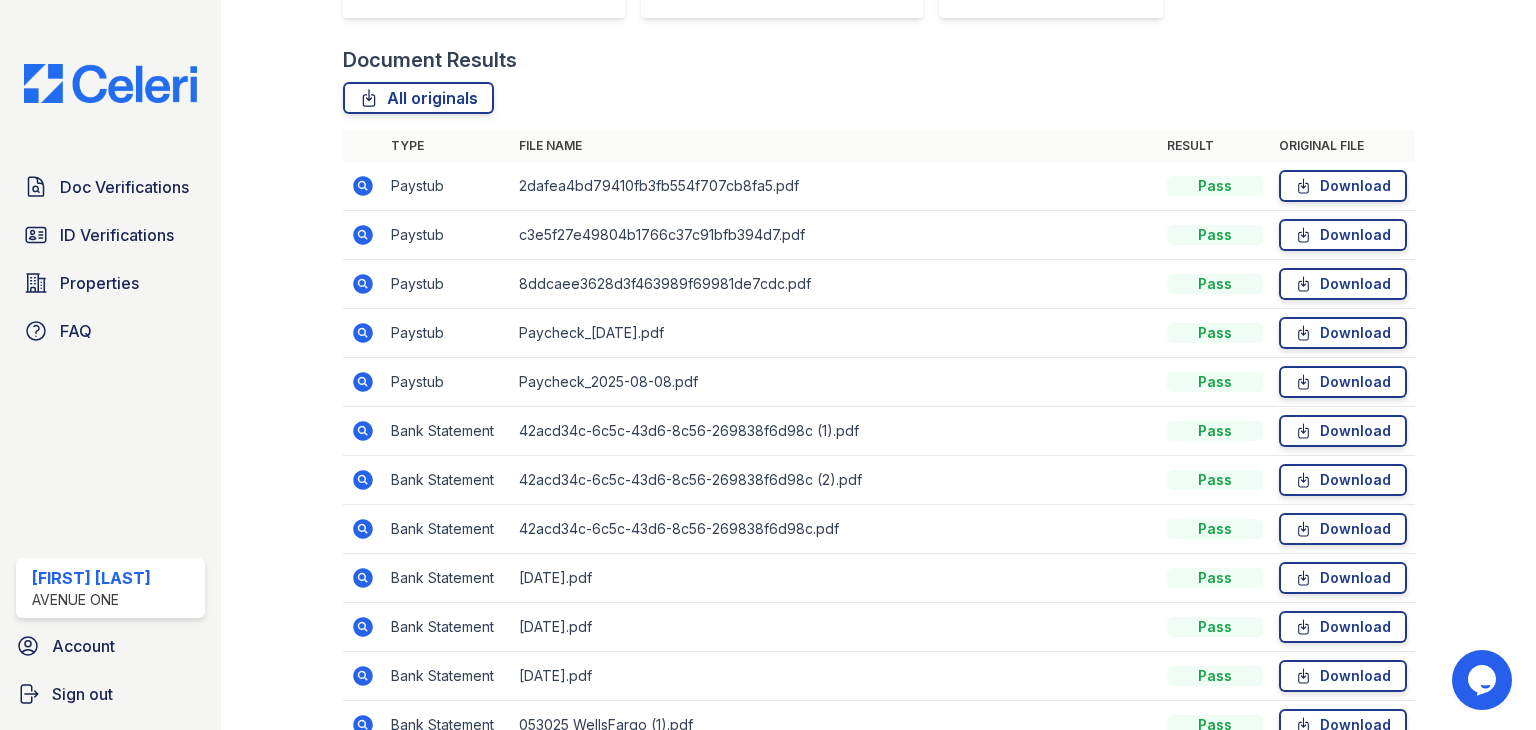 click on "Download" at bounding box center [1343, 235] 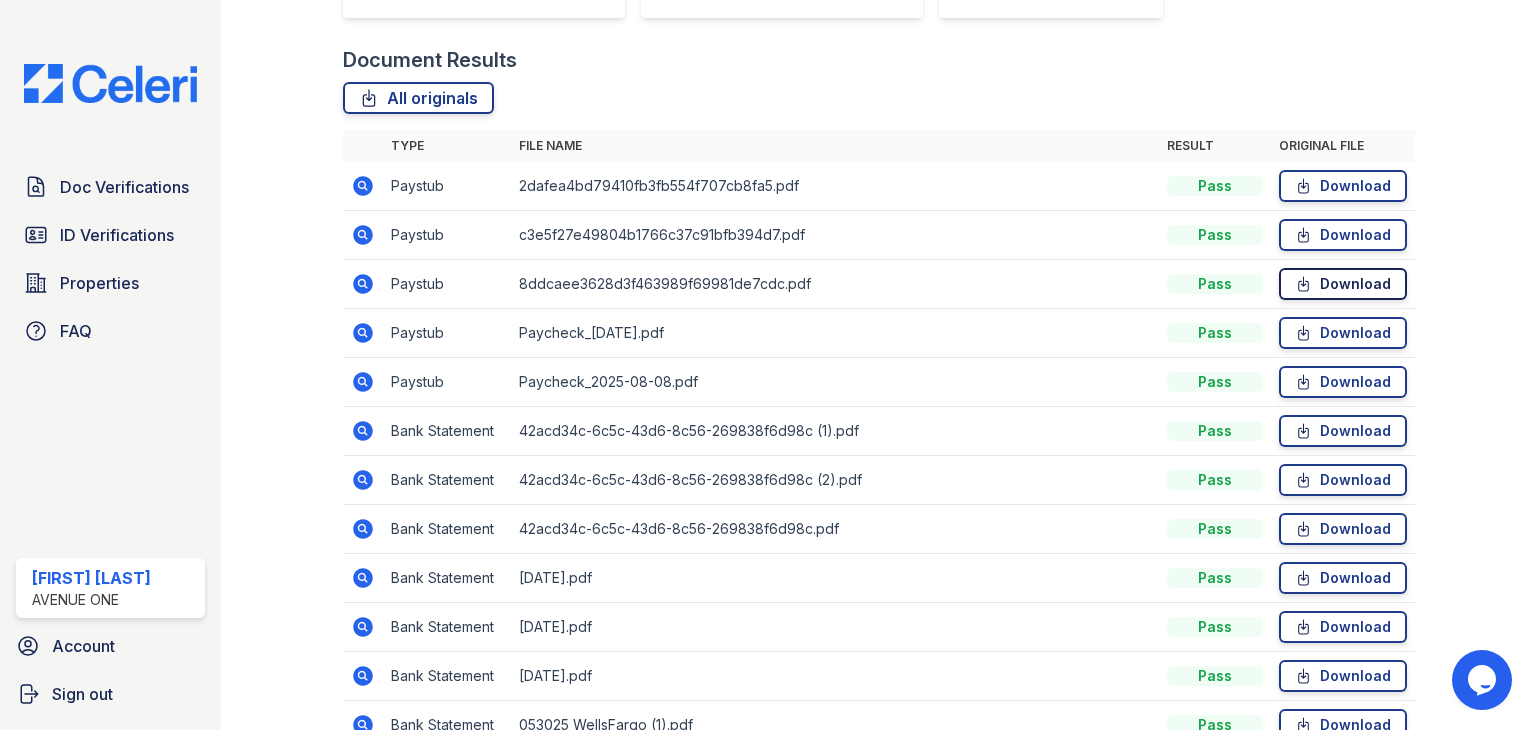 click on "Download" at bounding box center (1343, 284) 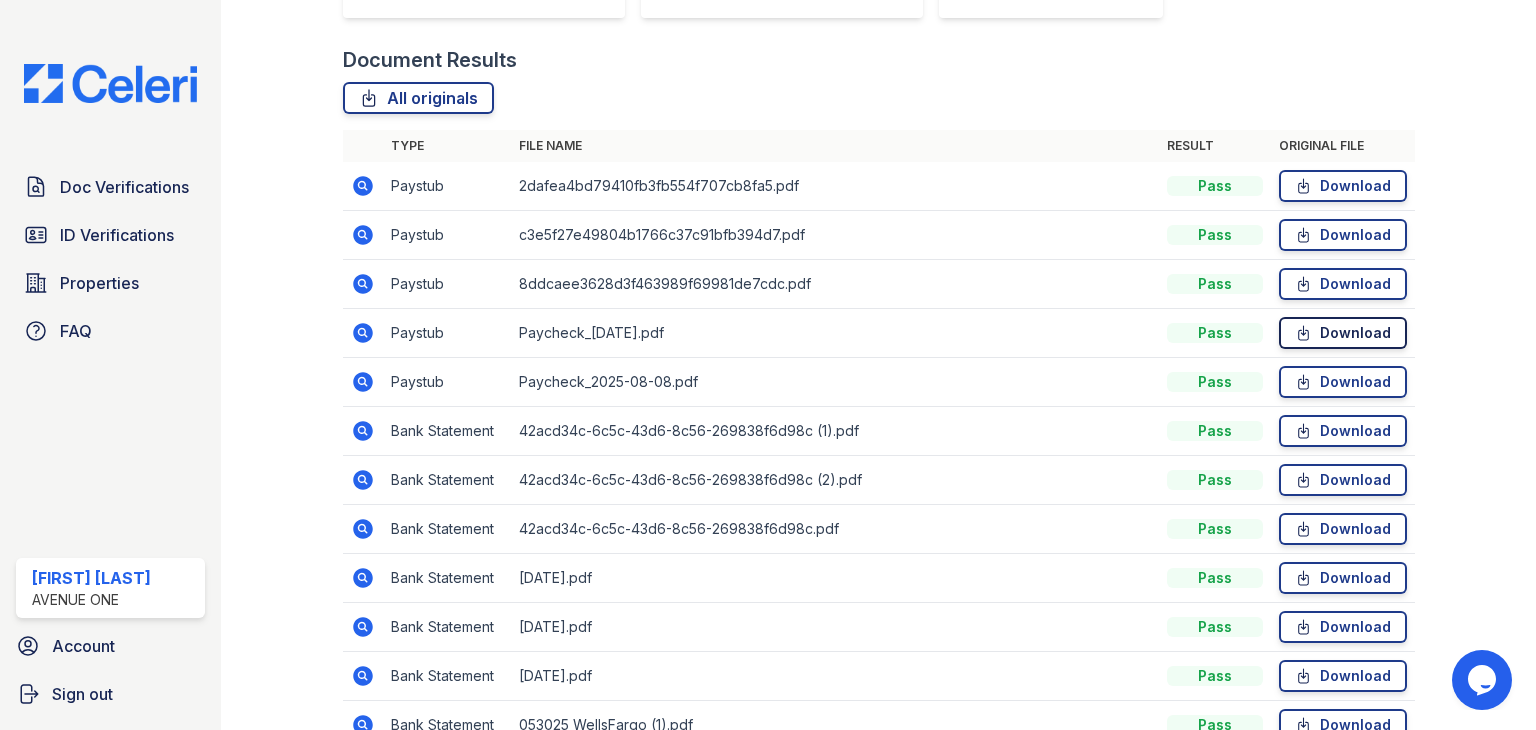 click on "Download" at bounding box center [1343, 333] 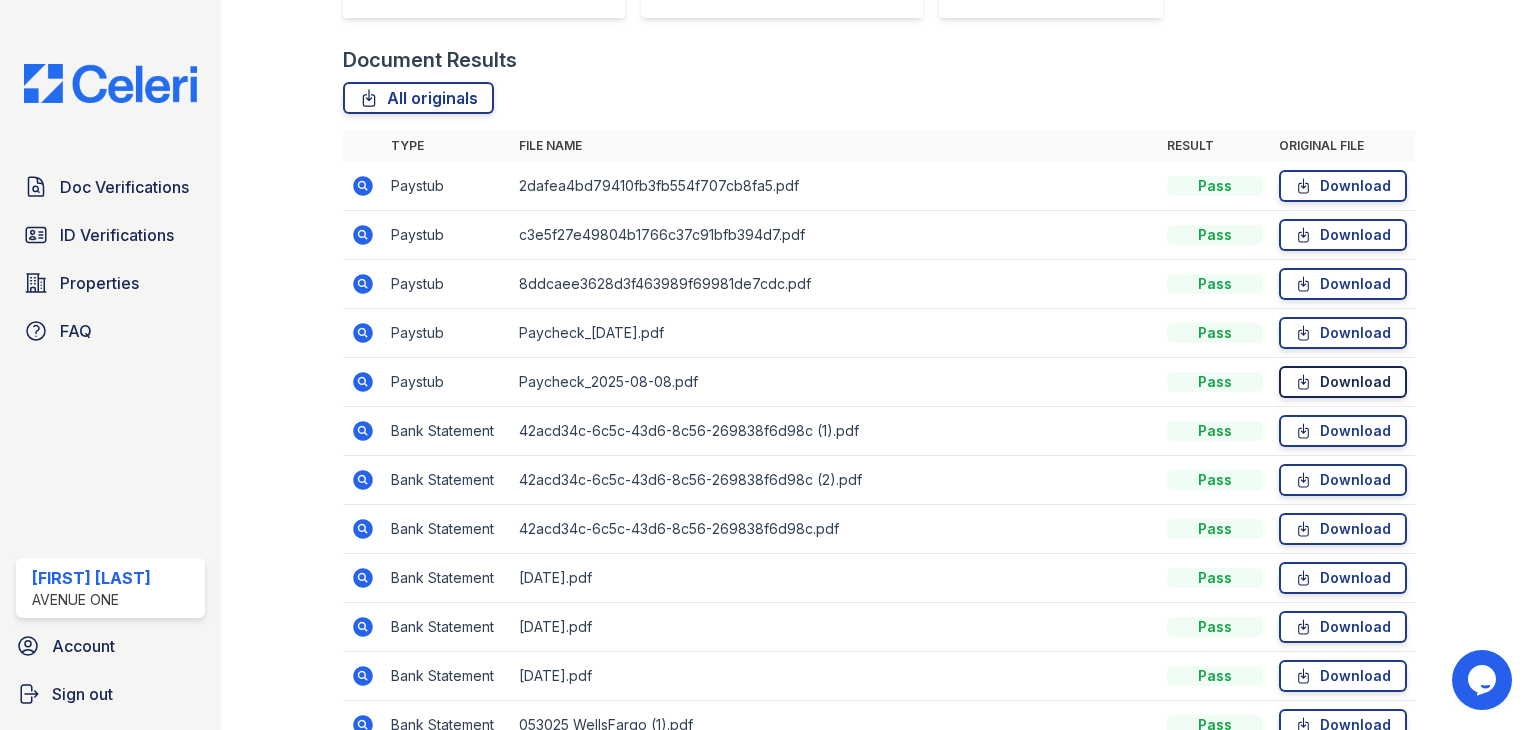 click on "Download" at bounding box center [1343, 382] 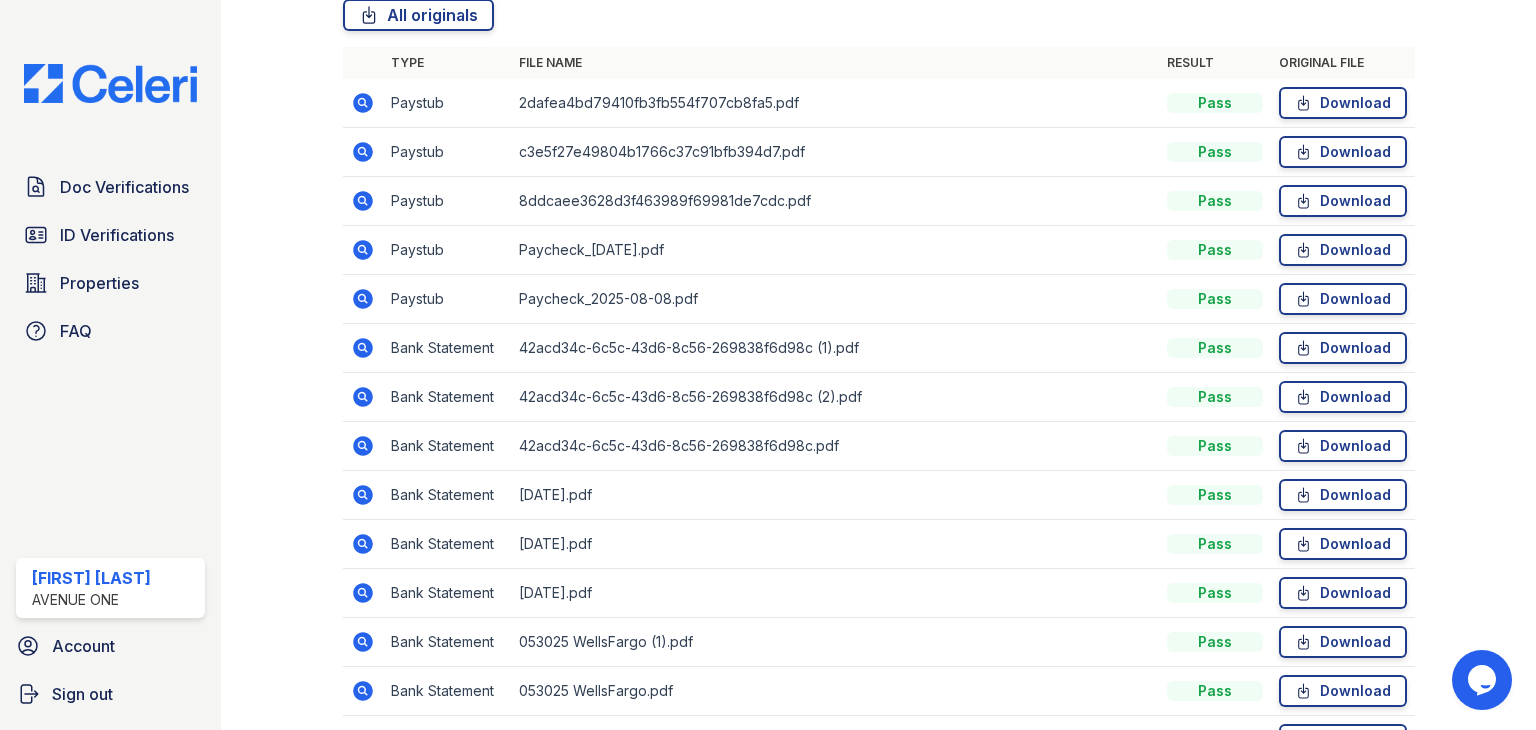 scroll, scrollTop: 416, scrollLeft: 0, axis: vertical 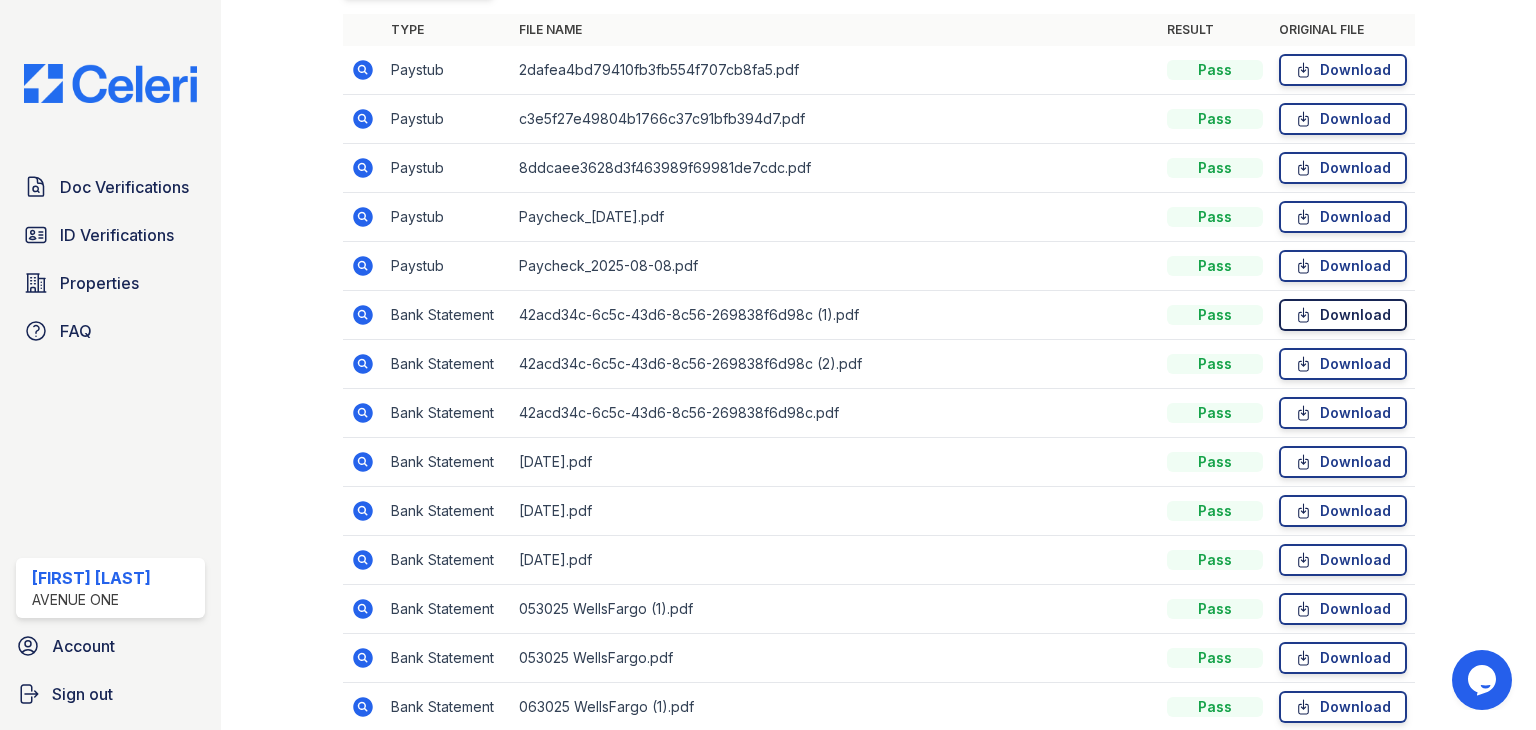 click on "Download" at bounding box center (1343, 315) 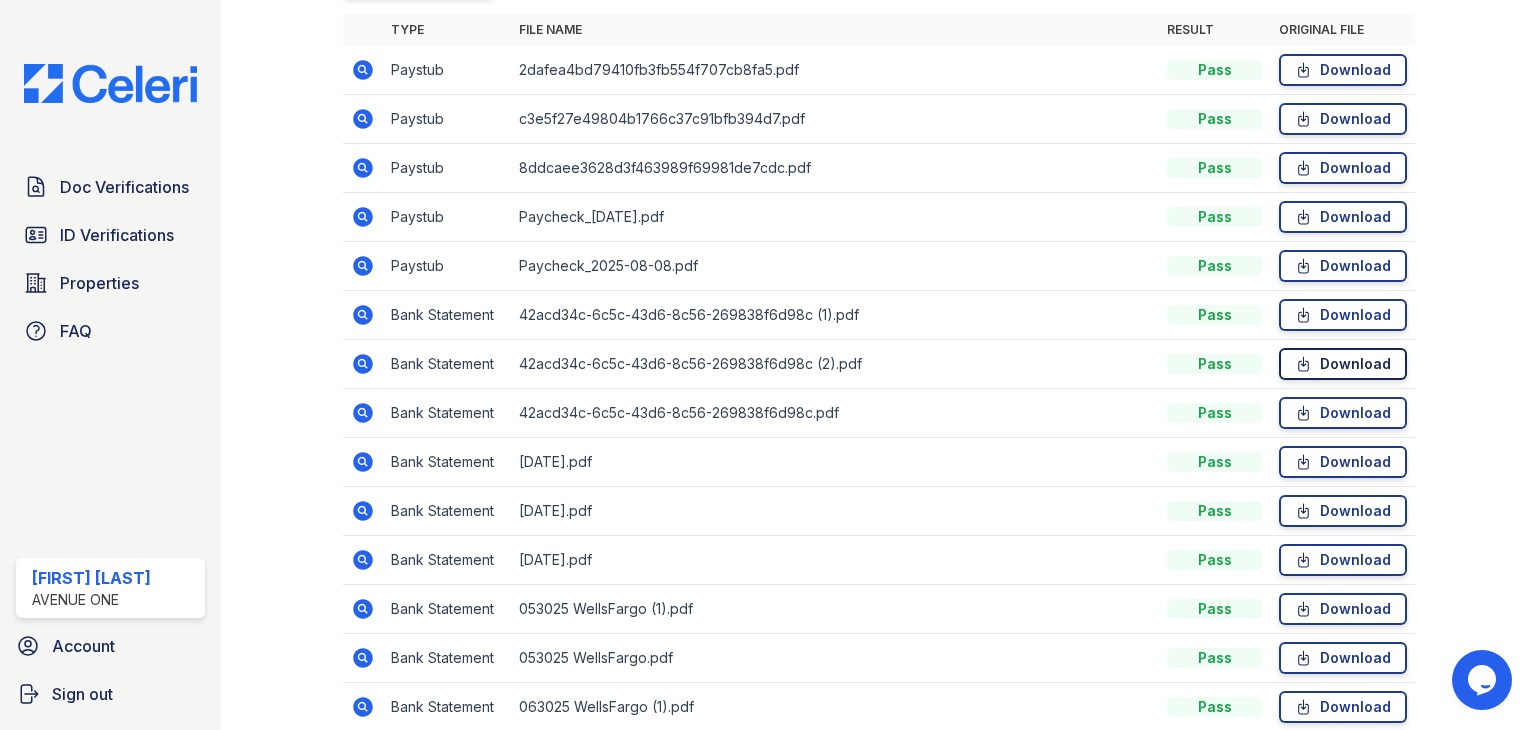 click on "Download" at bounding box center [1343, 364] 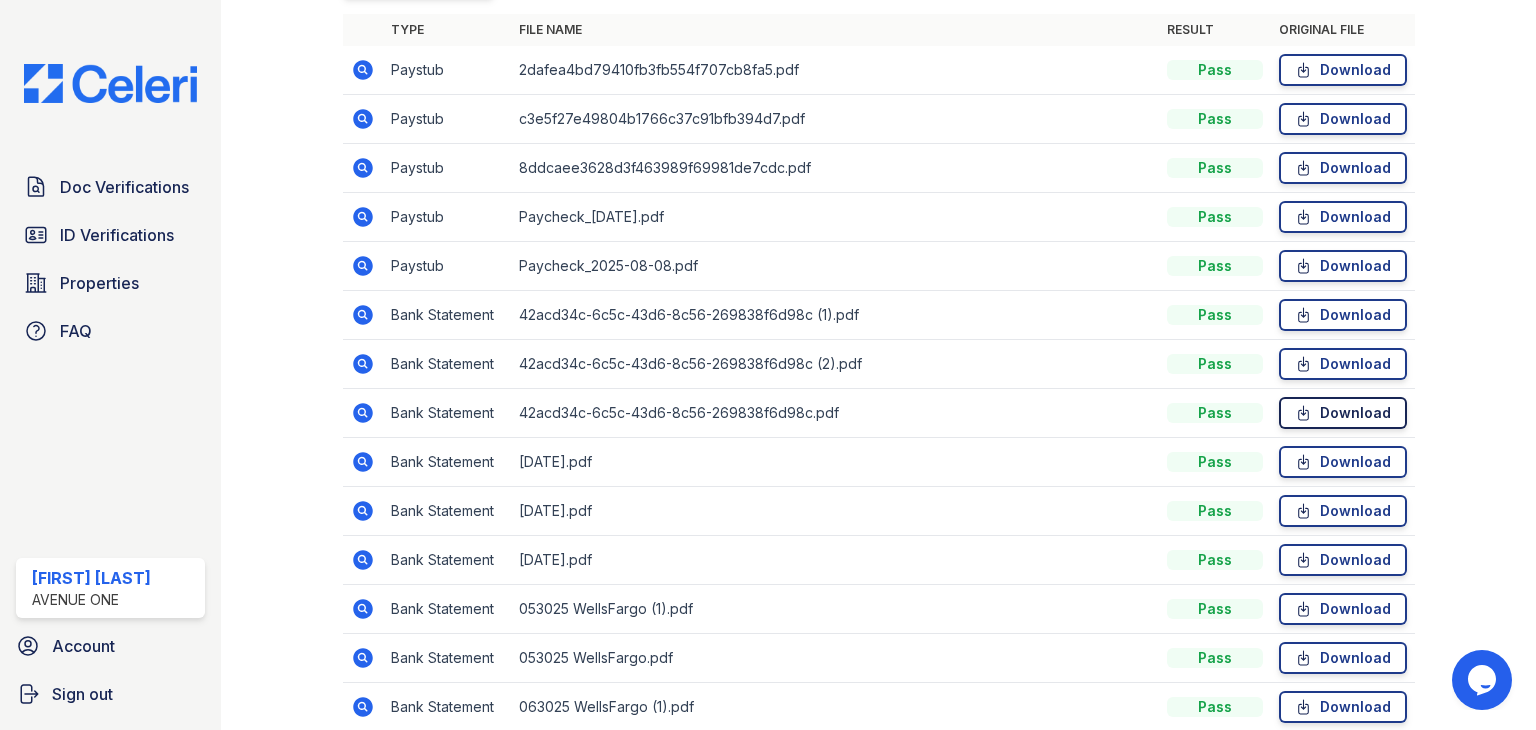 click on "Download" at bounding box center (1343, 413) 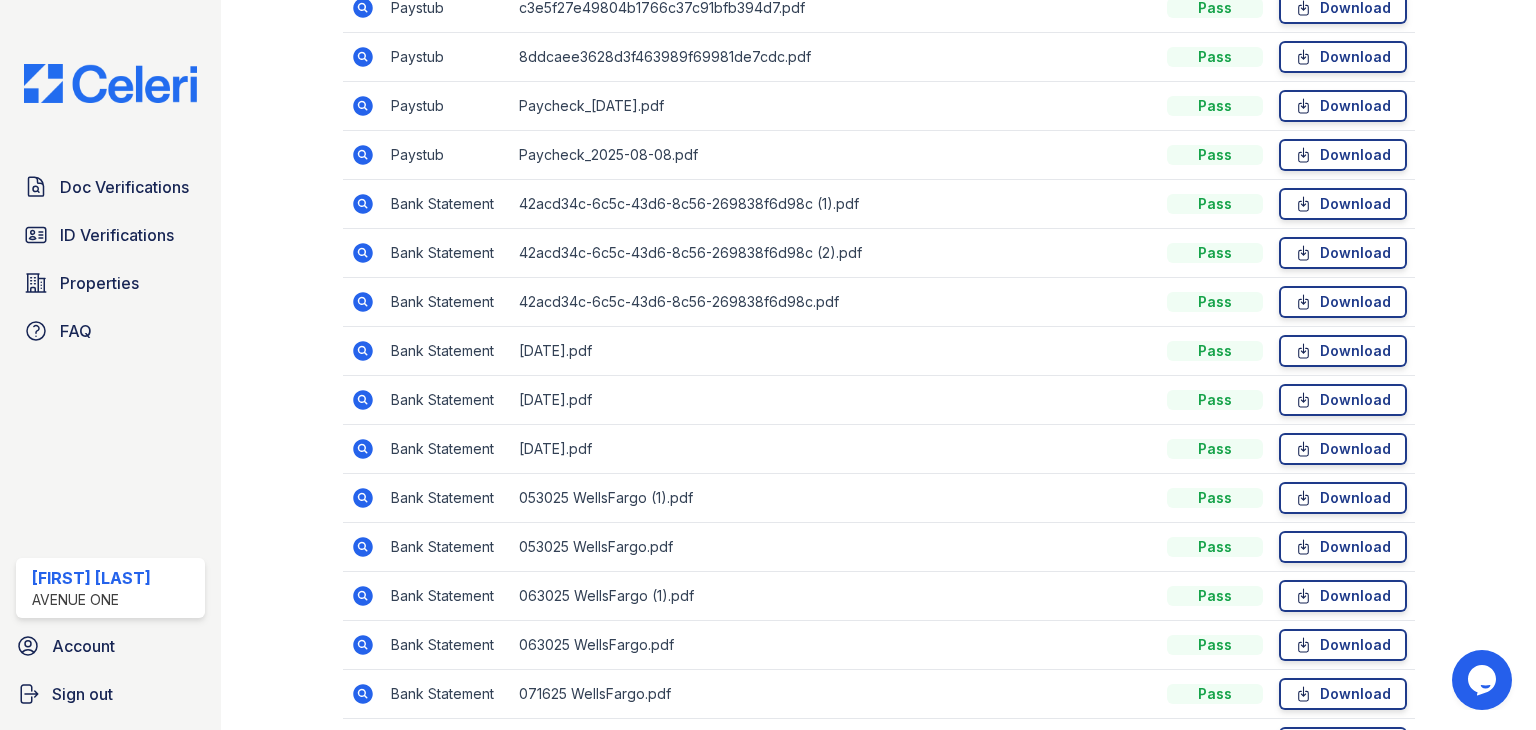 scroll, scrollTop: 677, scrollLeft: 0, axis: vertical 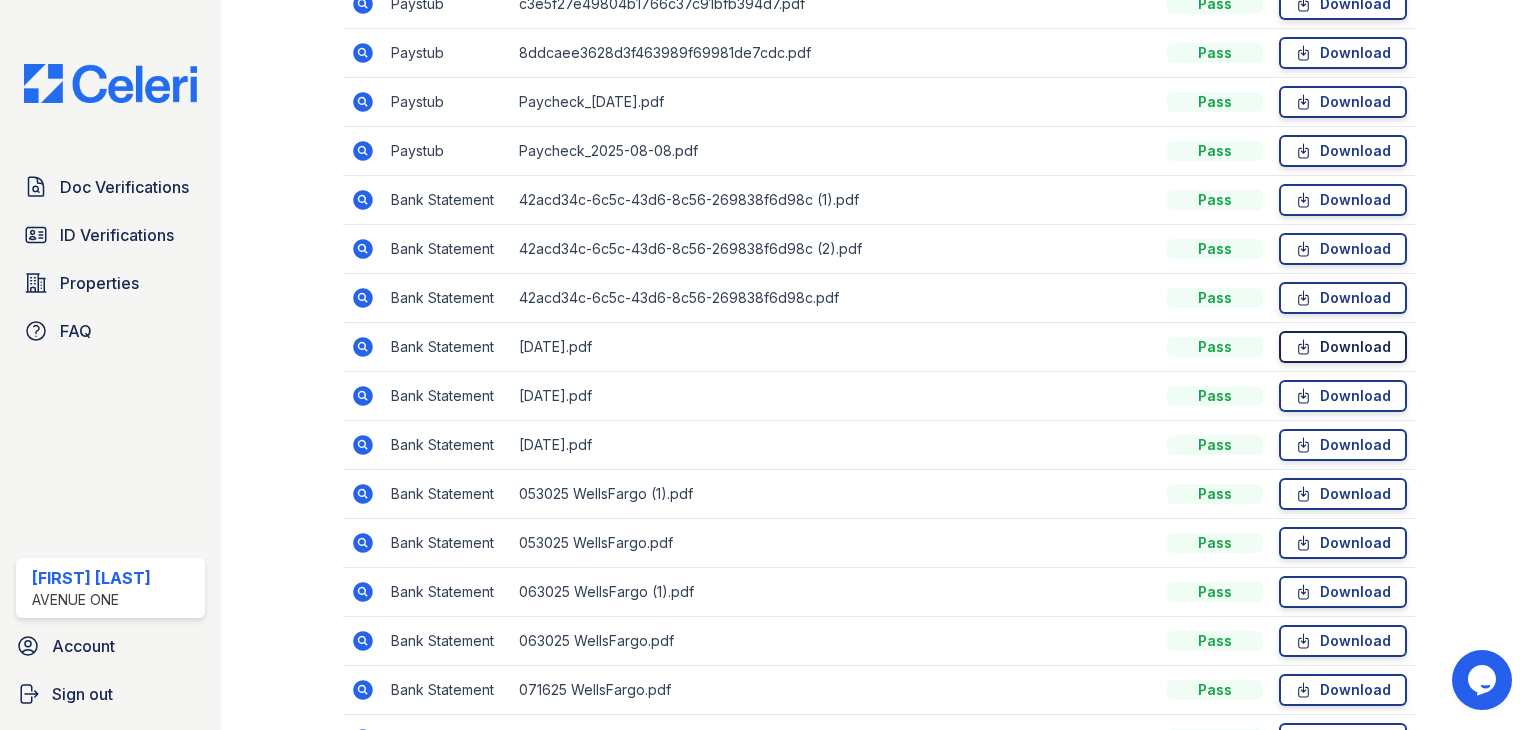 click on "Download" at bounding box center (1343, 347) 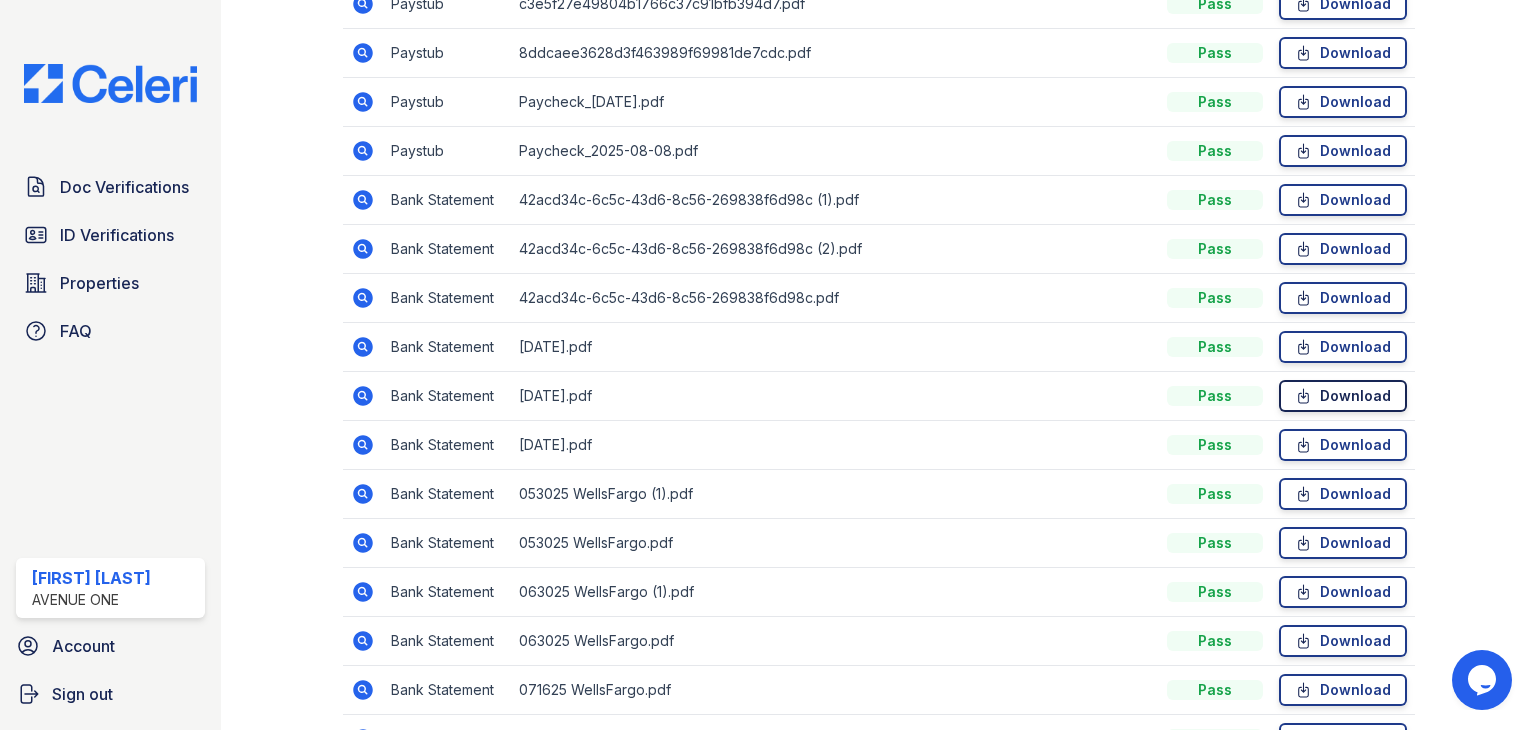 click on "Download" at bounding box center [1343, 396] 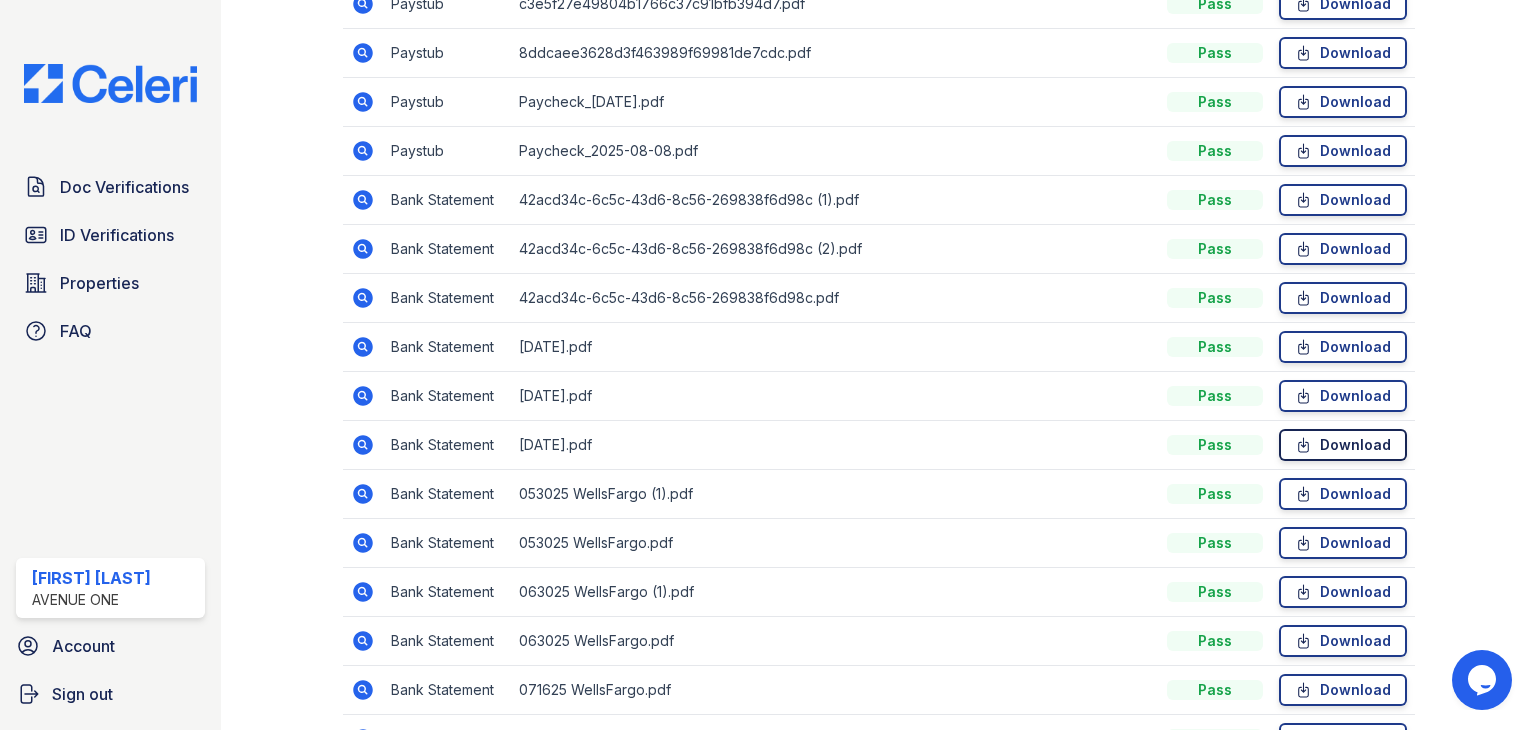 click on "Download" at bounding box center (1343, 445) 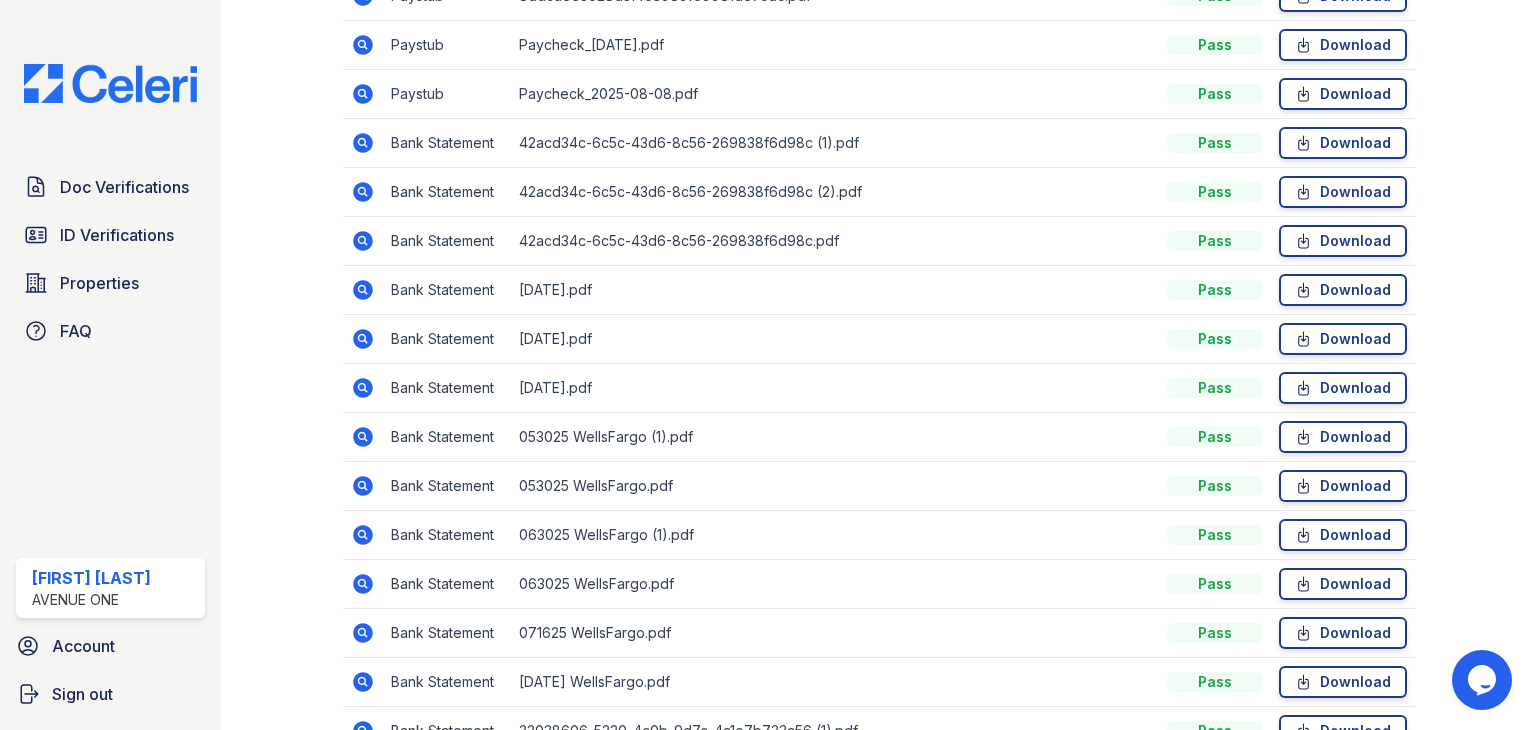 scroll, scrollTop: 901, scrollLeft: 0, axis: vertical 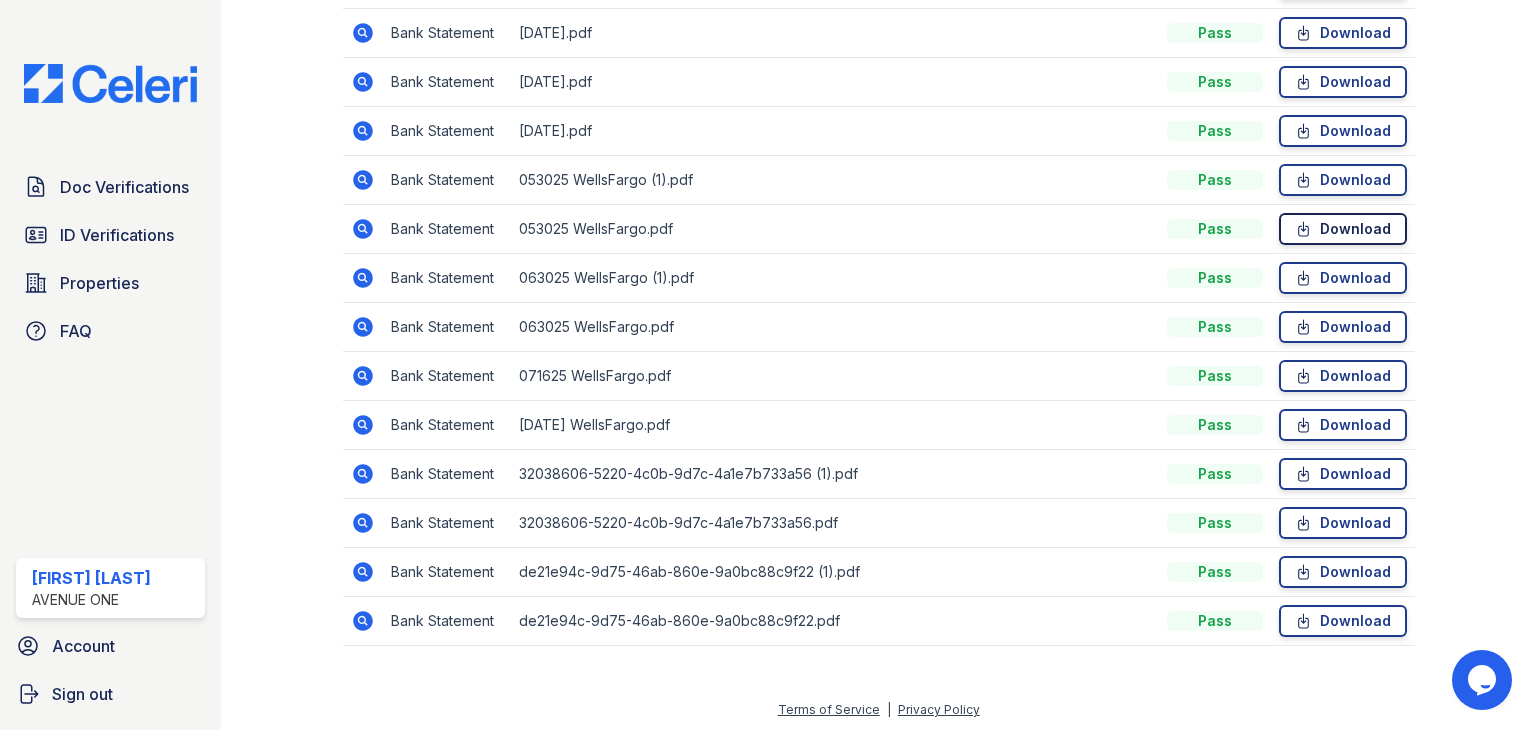 click on "Download" at bounding box center [1343, 229] 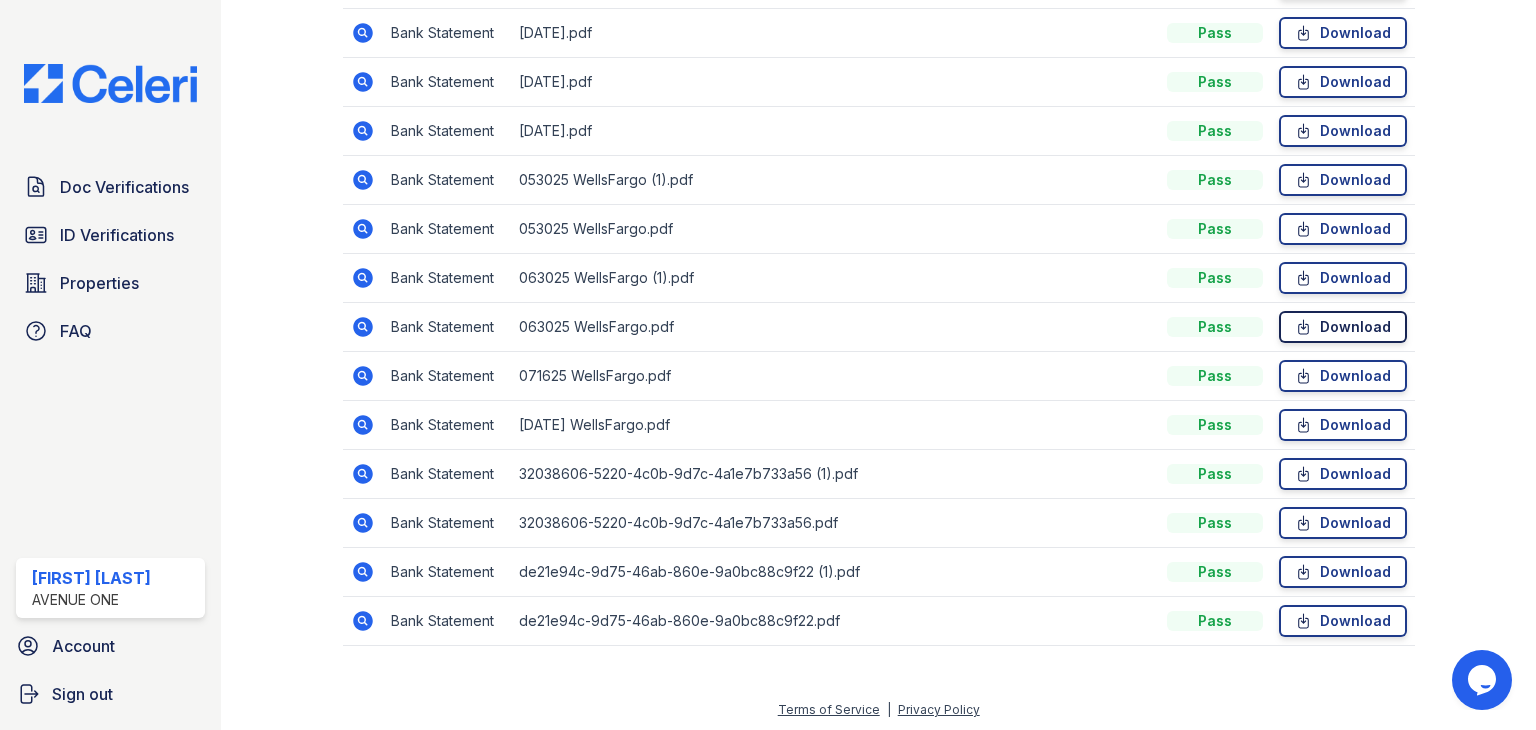 click on "Download" at bounding box center (1343, 327) 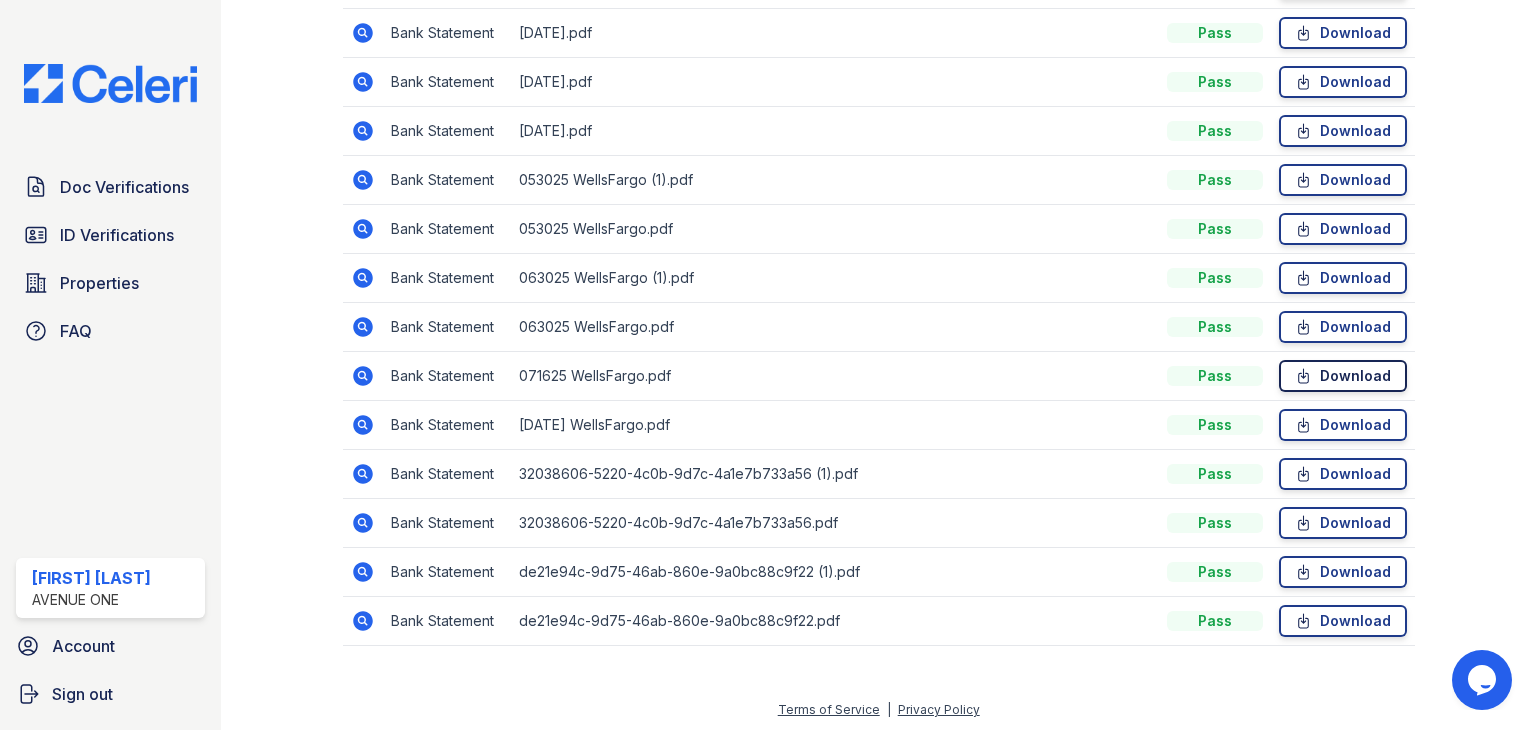 click on "Download" at bounding box center [1343, 376] 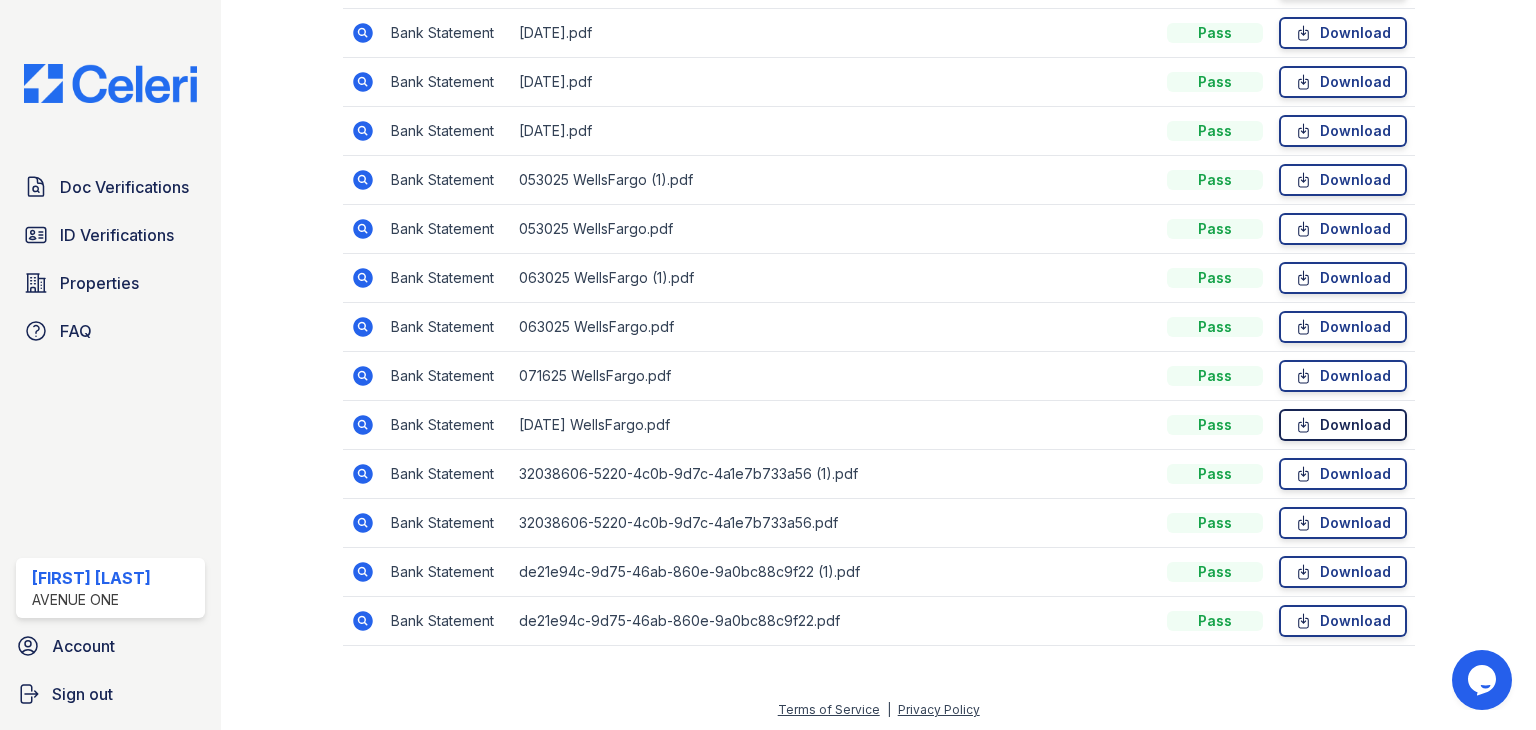 click on "Download" at bounding box center (1343, 425) 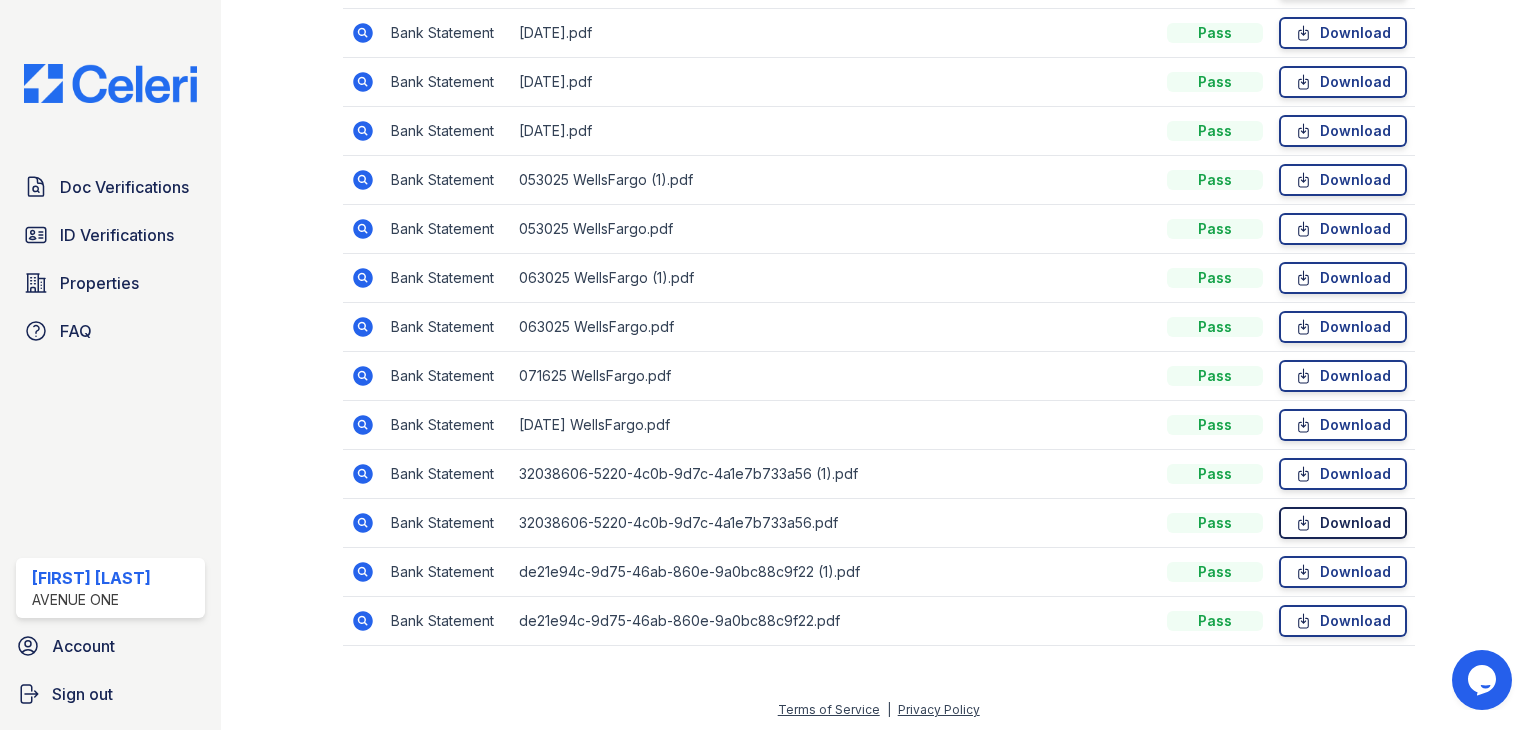click 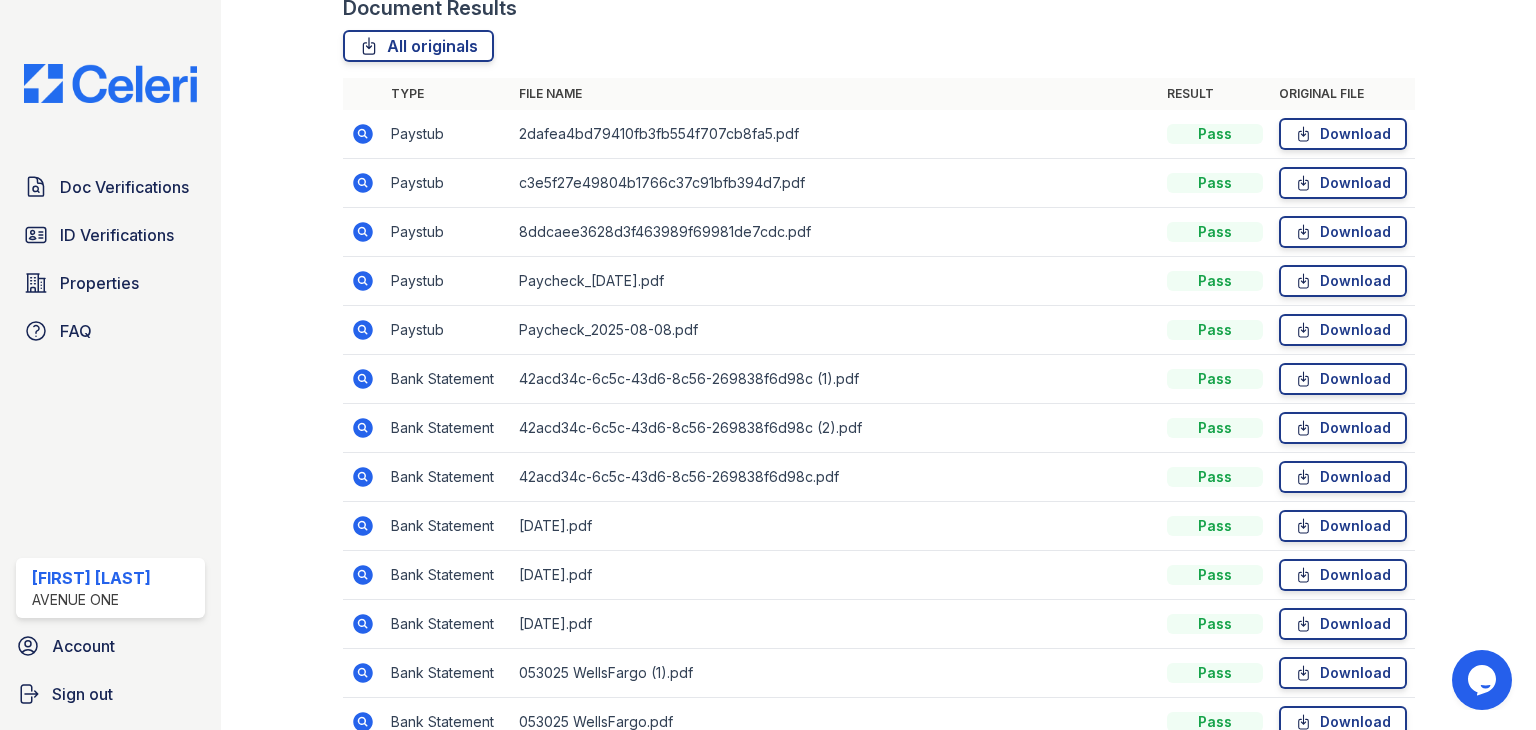 scroll, scrollTop: 513, scrollLeft: 0, axis: vertical 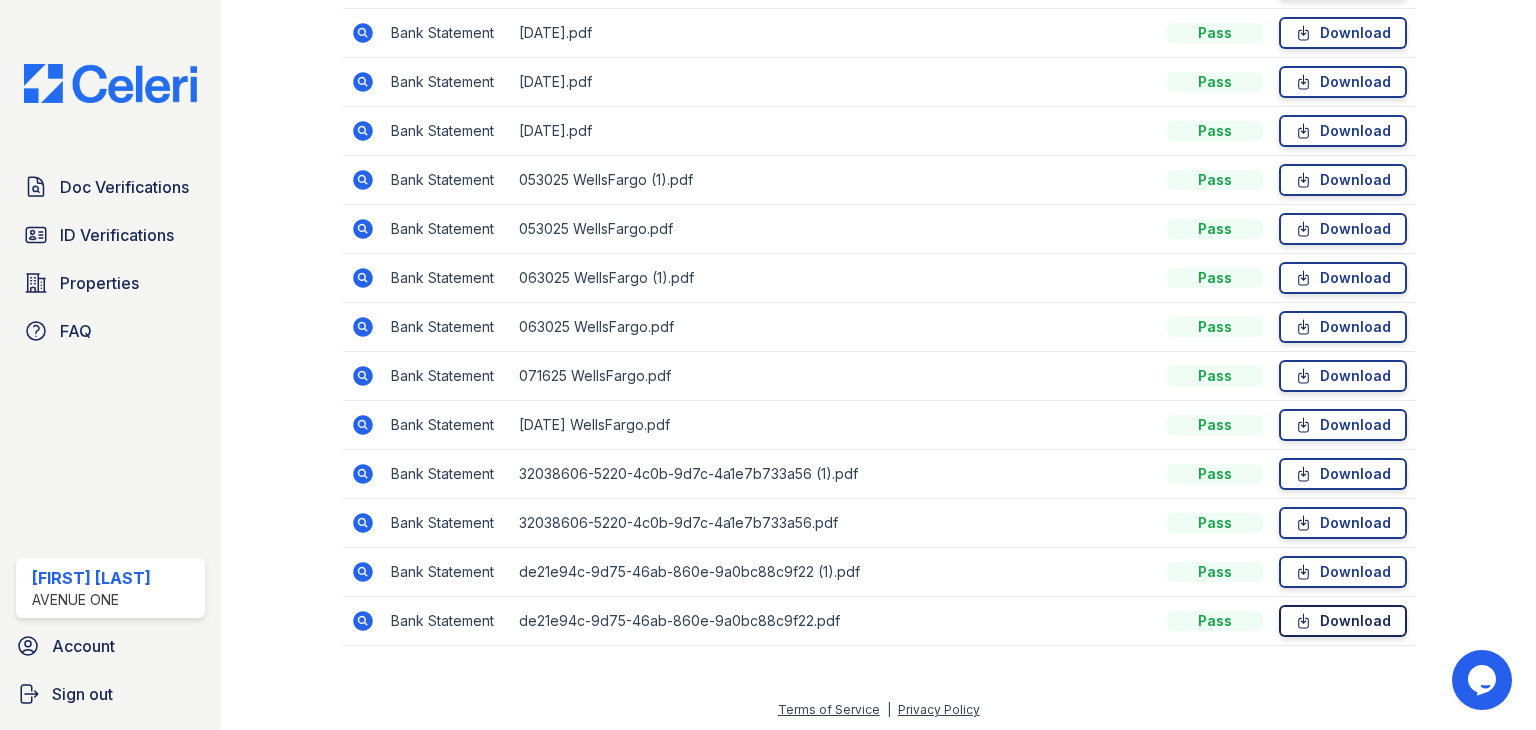 click 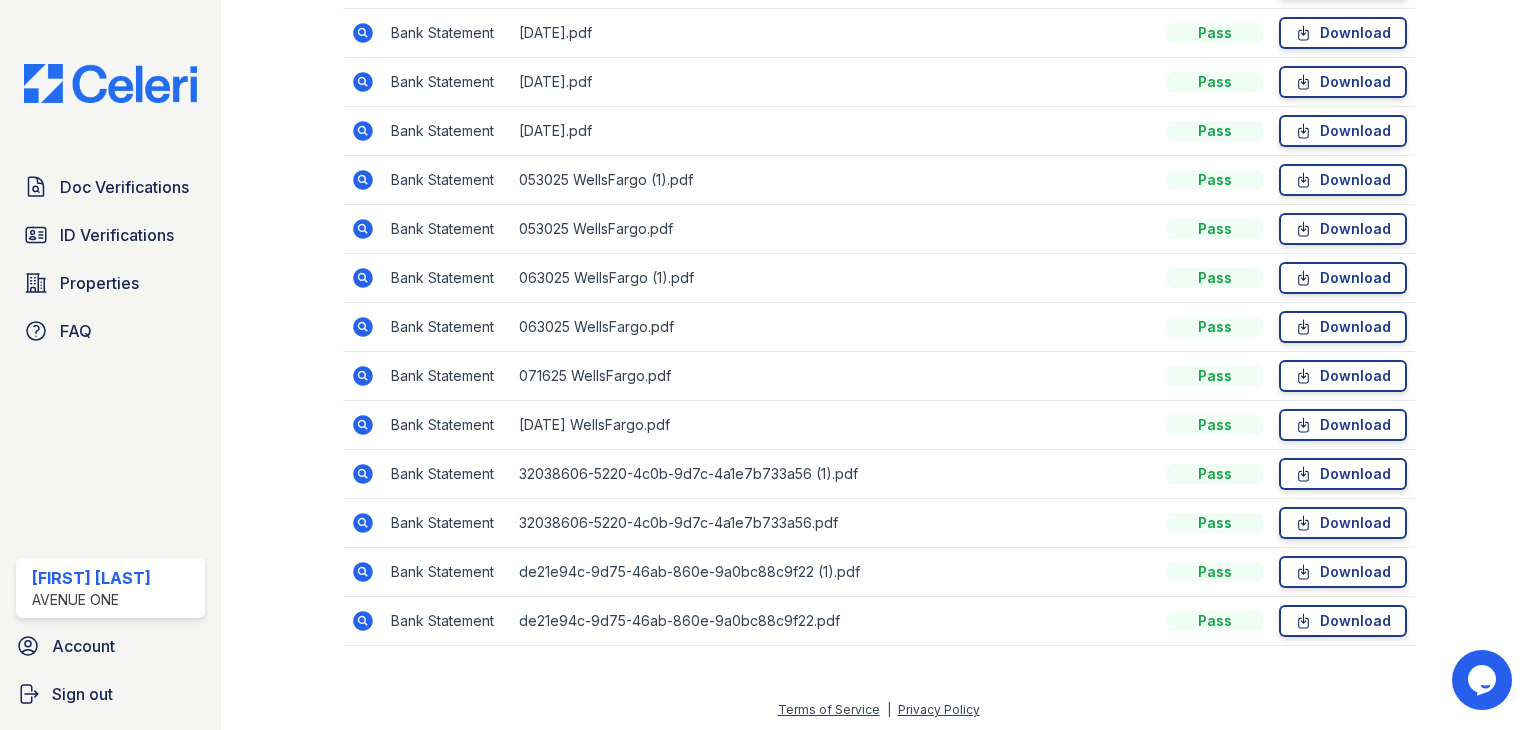 drag, startPoint x: 808, startPoint y: 473, endPoint x: 986, endPoint y: 505, distance: 180.85353 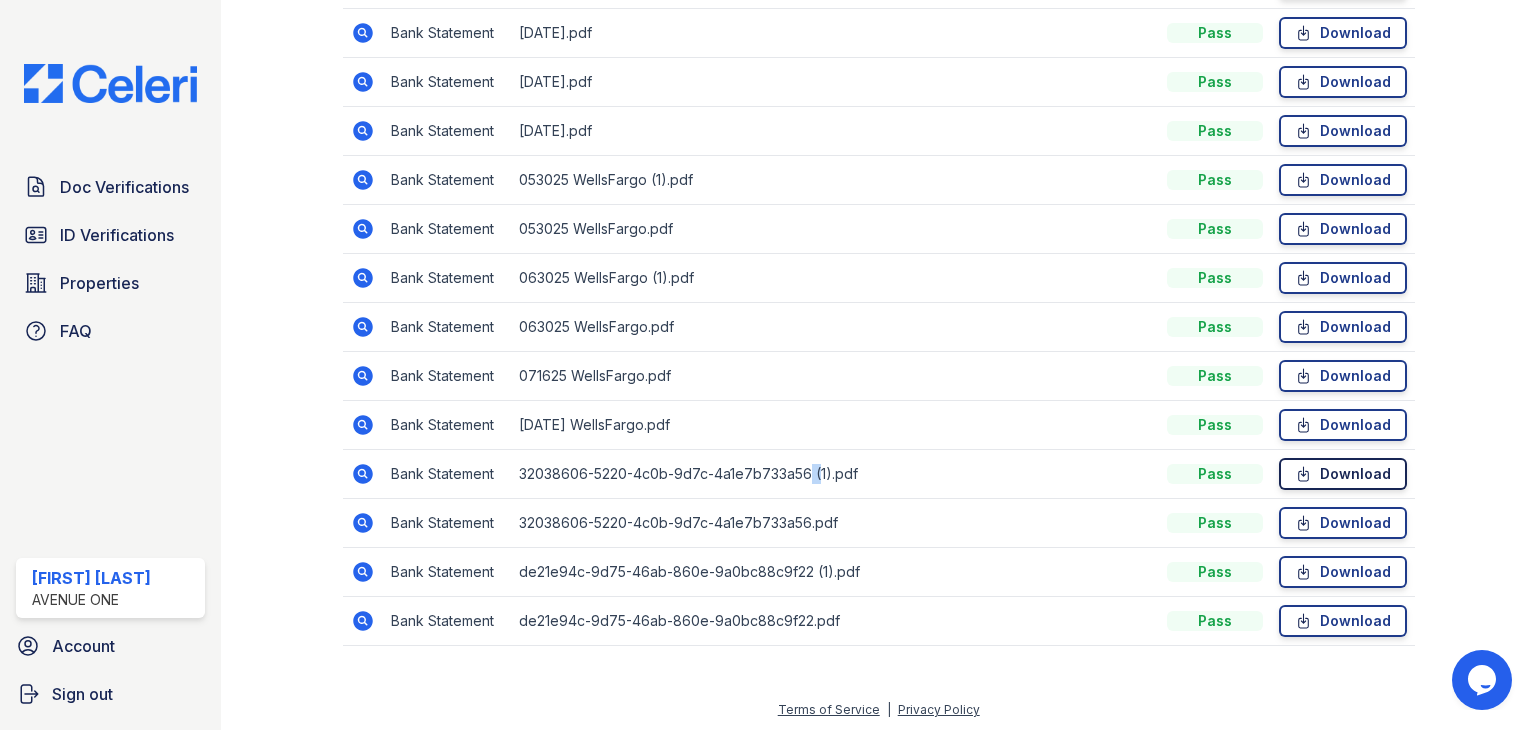 click on "Download" at bounding box center [1343, 474] 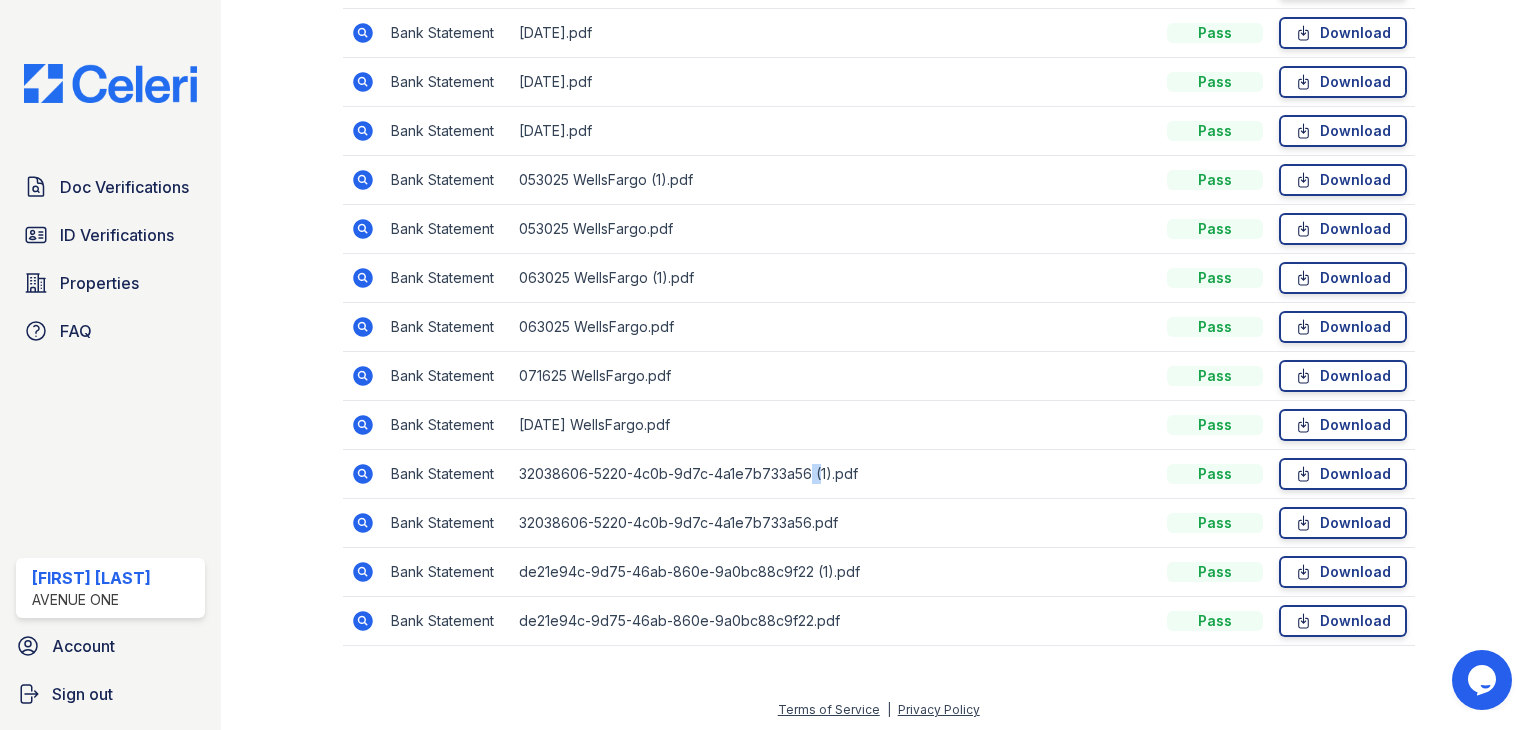 click 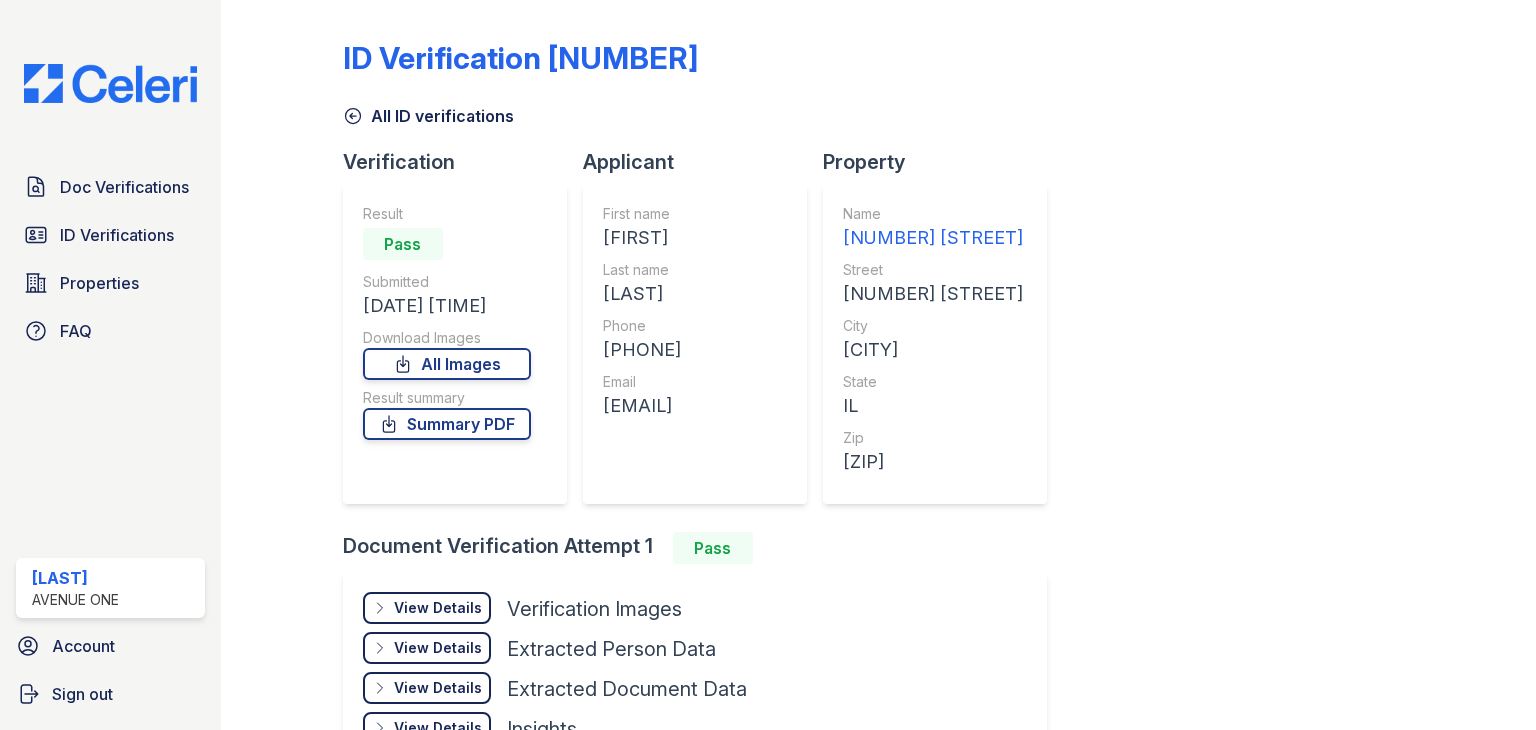 scroll, scrollTop: 0, scrollLeft: 0, axis: both 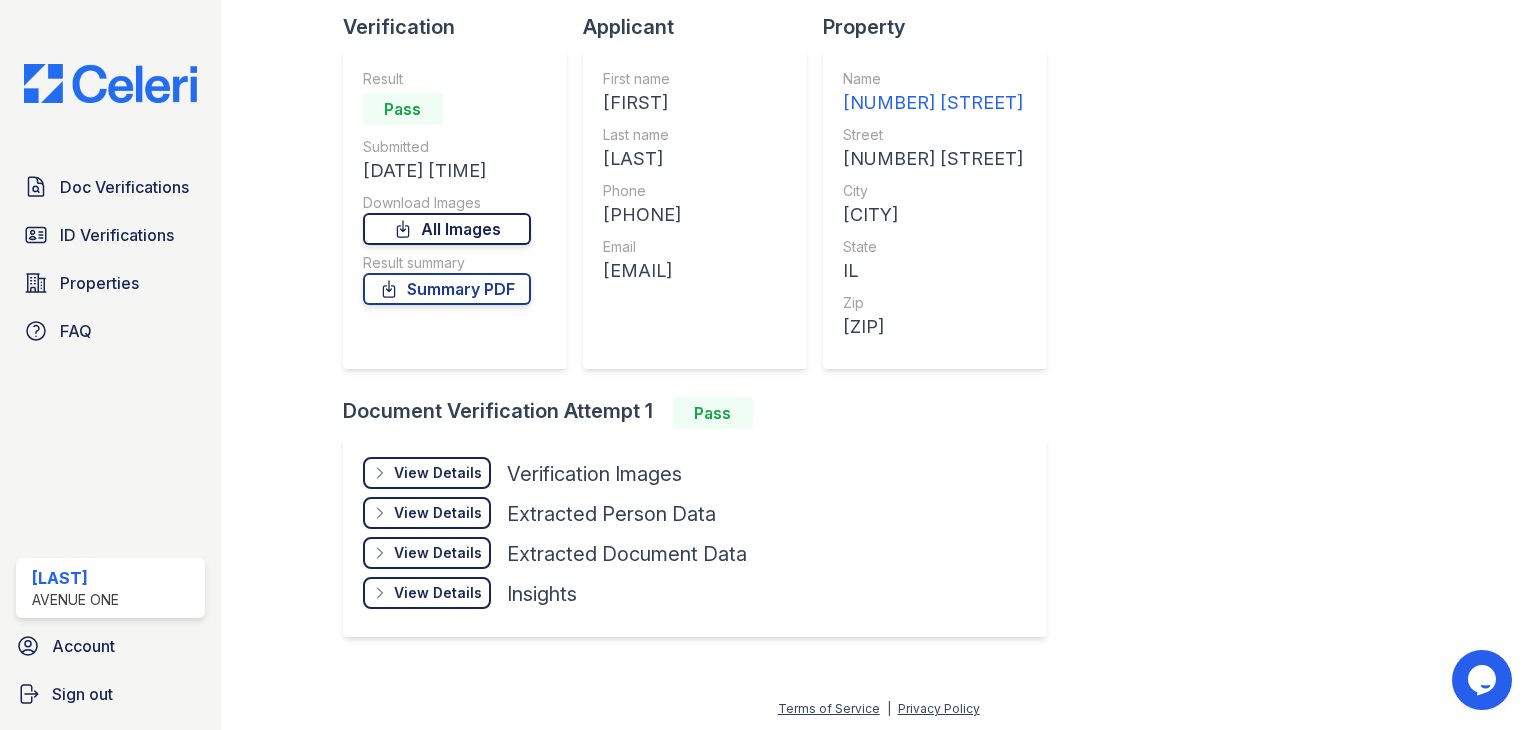 click on "All Images" at bounding box center [447, 229] 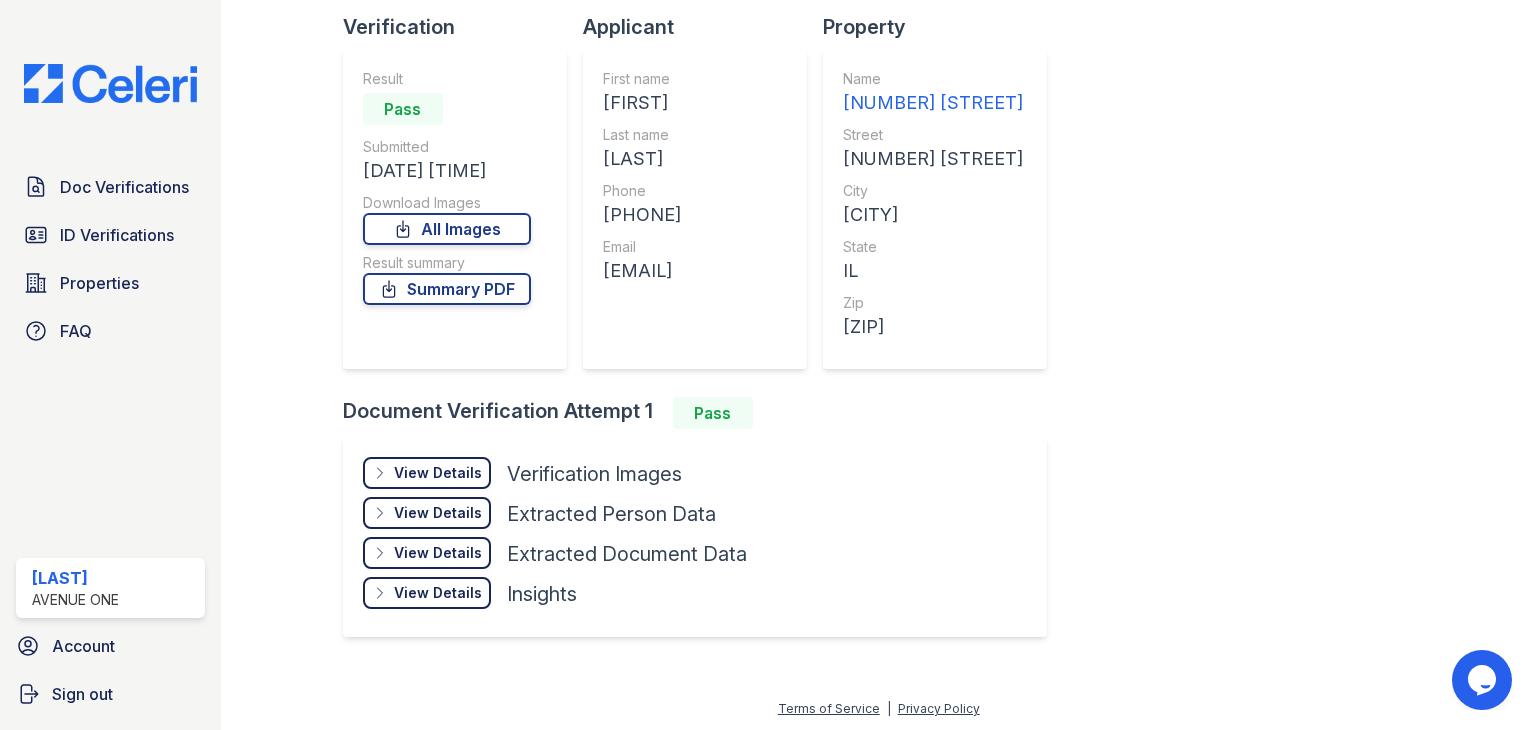 click on "ID Verification 284734
All ID verifications
Verification
Result
Pass
Submitted
08/08/25 10:05:28 AM
Download Images
All Images
Result summary
Summary PDF
Applicant
First name
Brian
Last name
Marshall
Phone
+17202586506
Email
blackhawksbrian@gmail.com
Property
Name
4014 West 103rd Street
Street
4014 West 103rd Street
City
Oak Lawn
State
IL
Zip
60453
Document Verification Attempt 1
Pass
View Details
Details
Hide Details
Details" at bounding box center (879, 269) 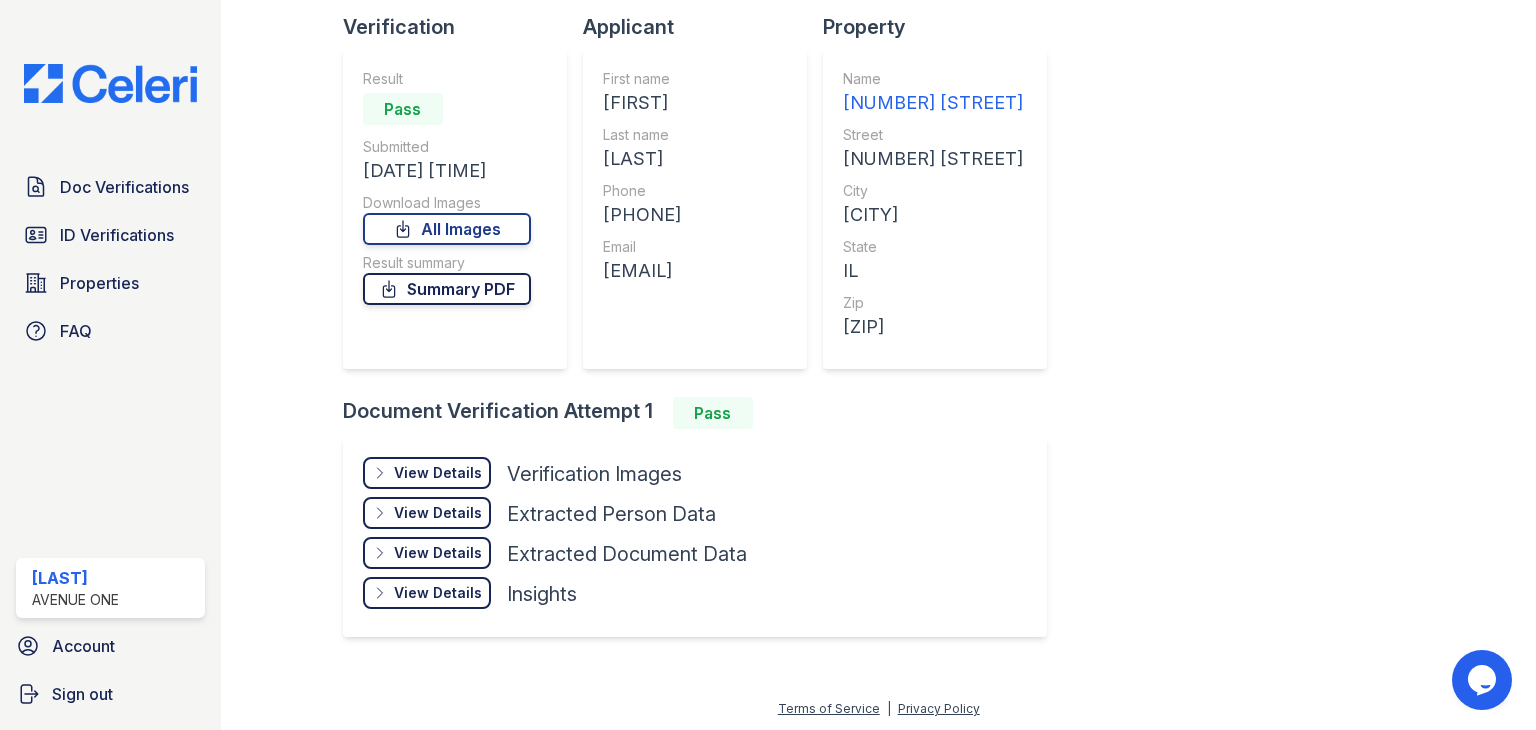 click on "Summary PDF" at bounding box center [447, 289] 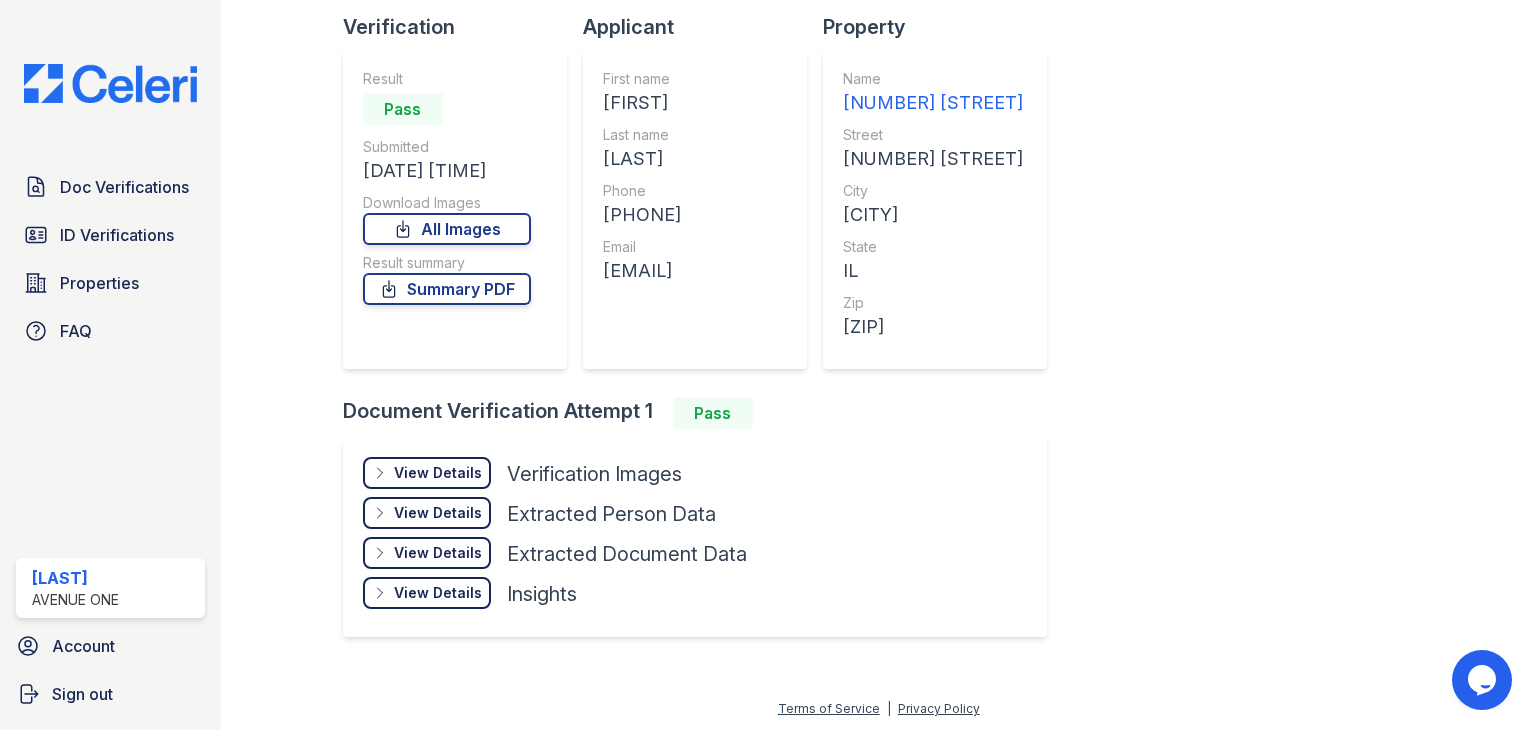 drag, startPoint x: 513, startPoint y: 3, endPoint x: 480, endPoint y: 23, distance: 38.587563 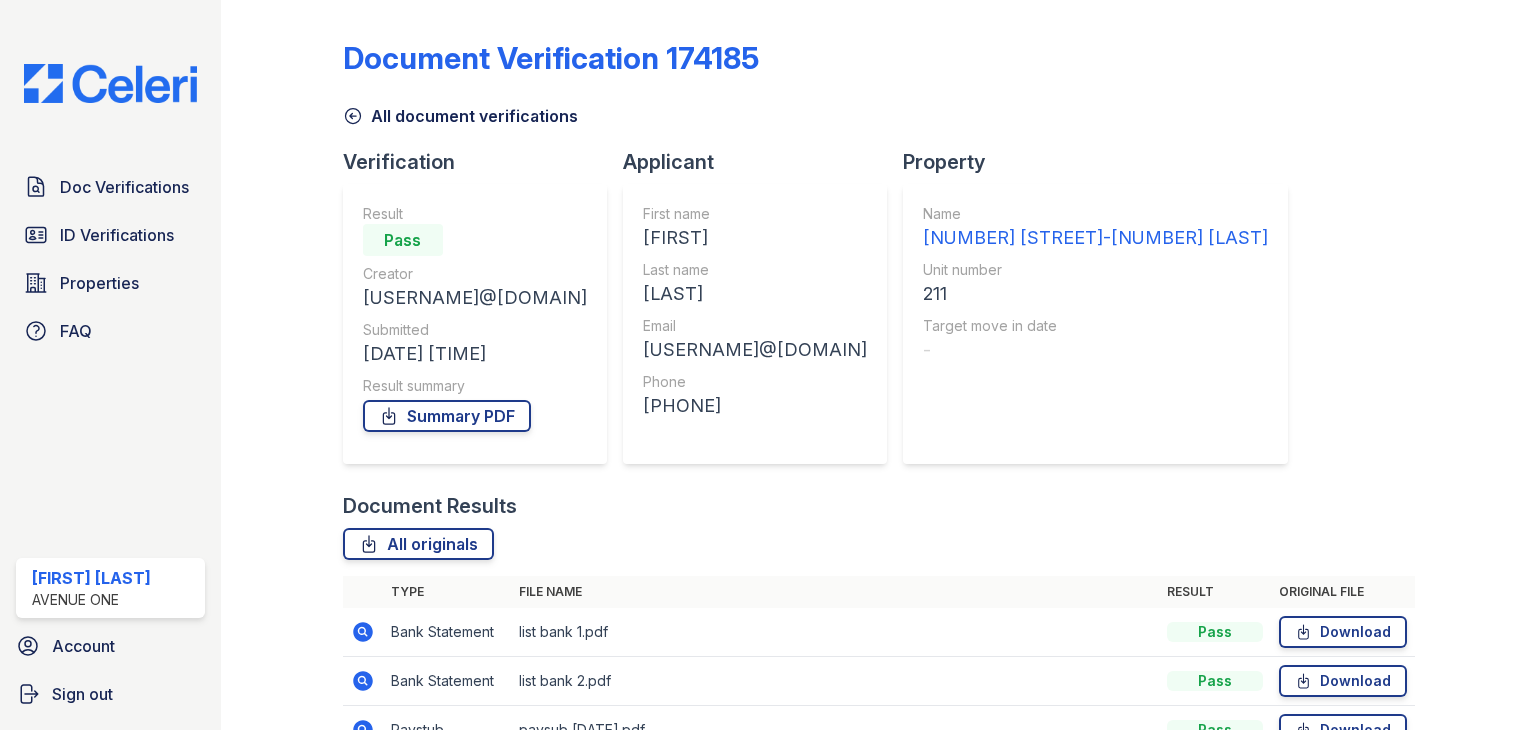 scroll, scrollTop: 0, scrollLeft: 0, axis: both 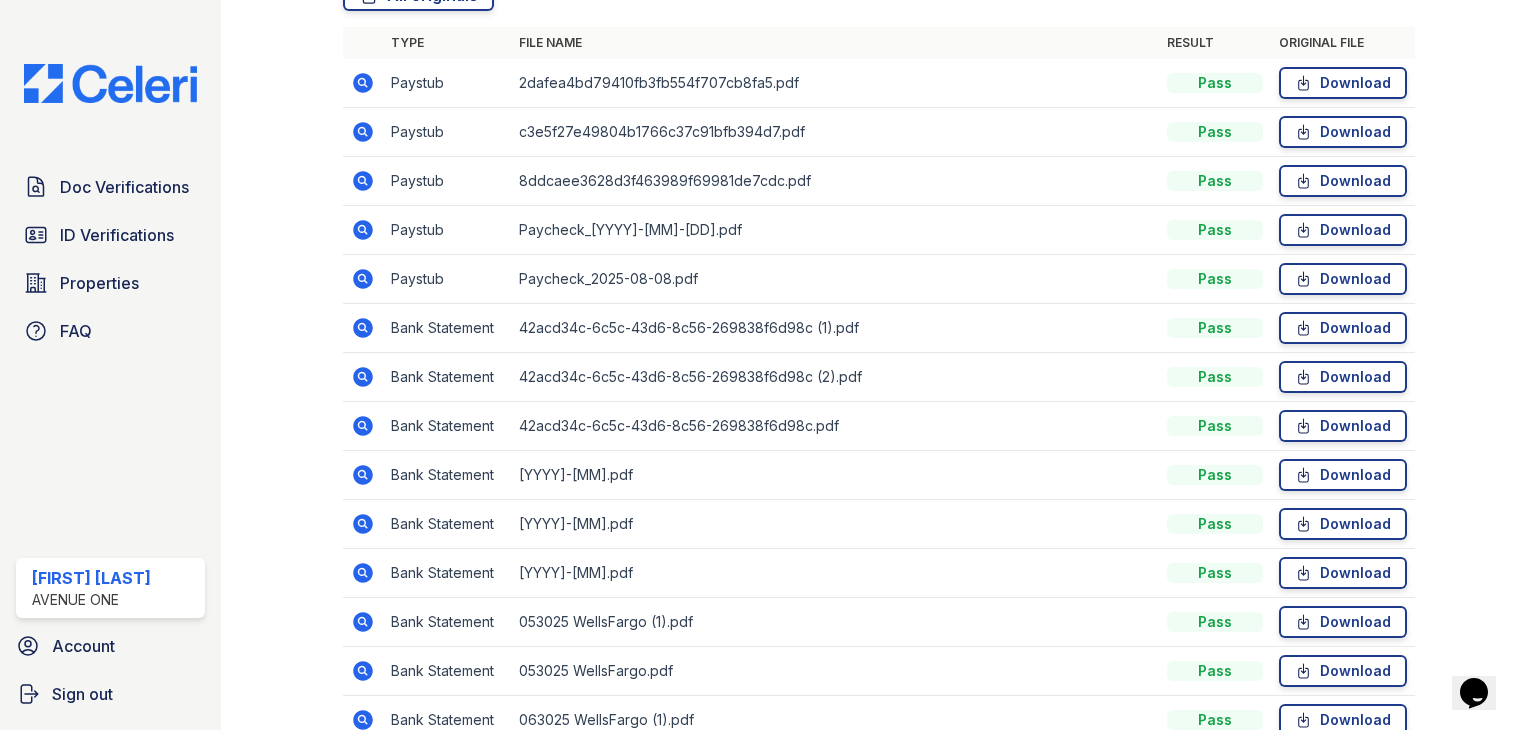 click 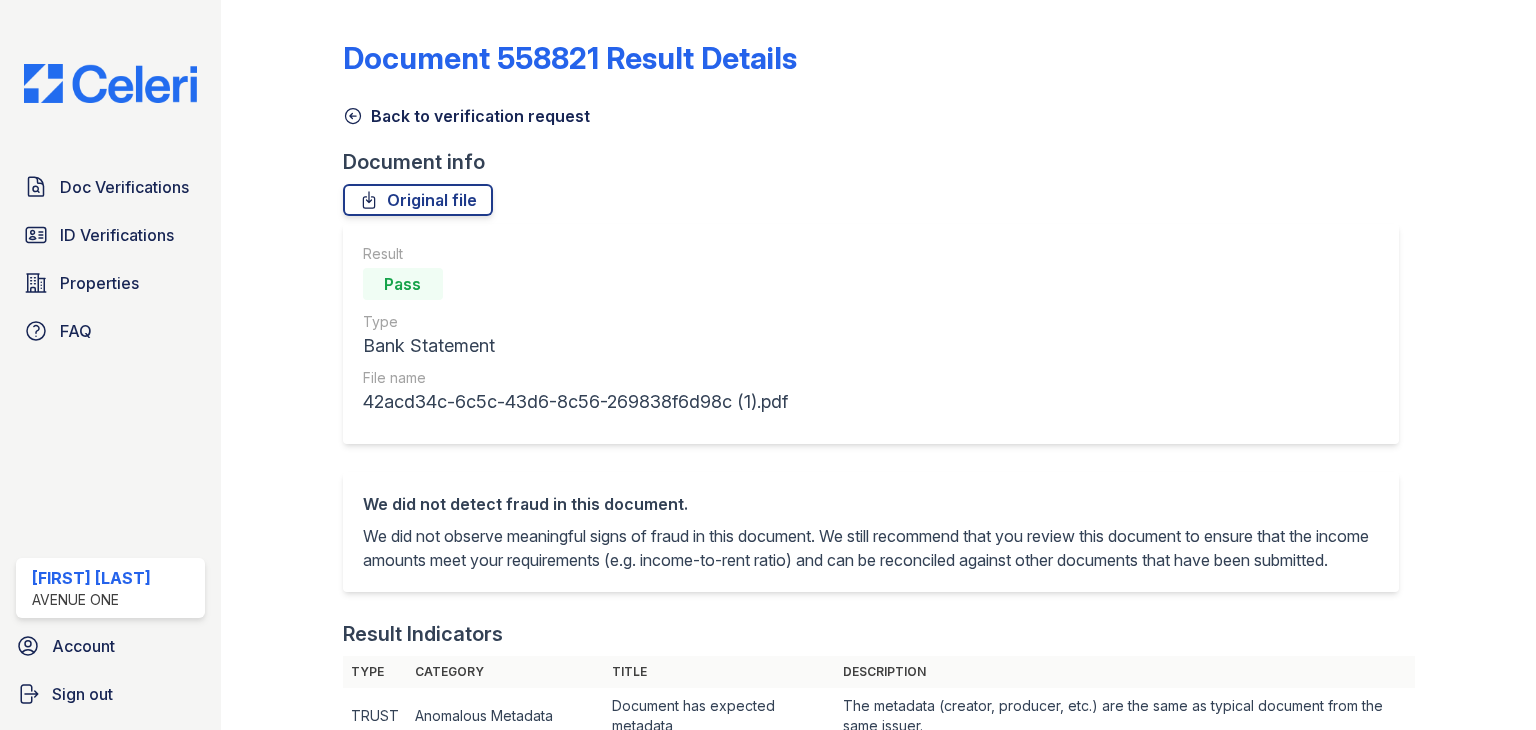 scroll, scrollTop: 0, scrollLeft: 0, axis: both 